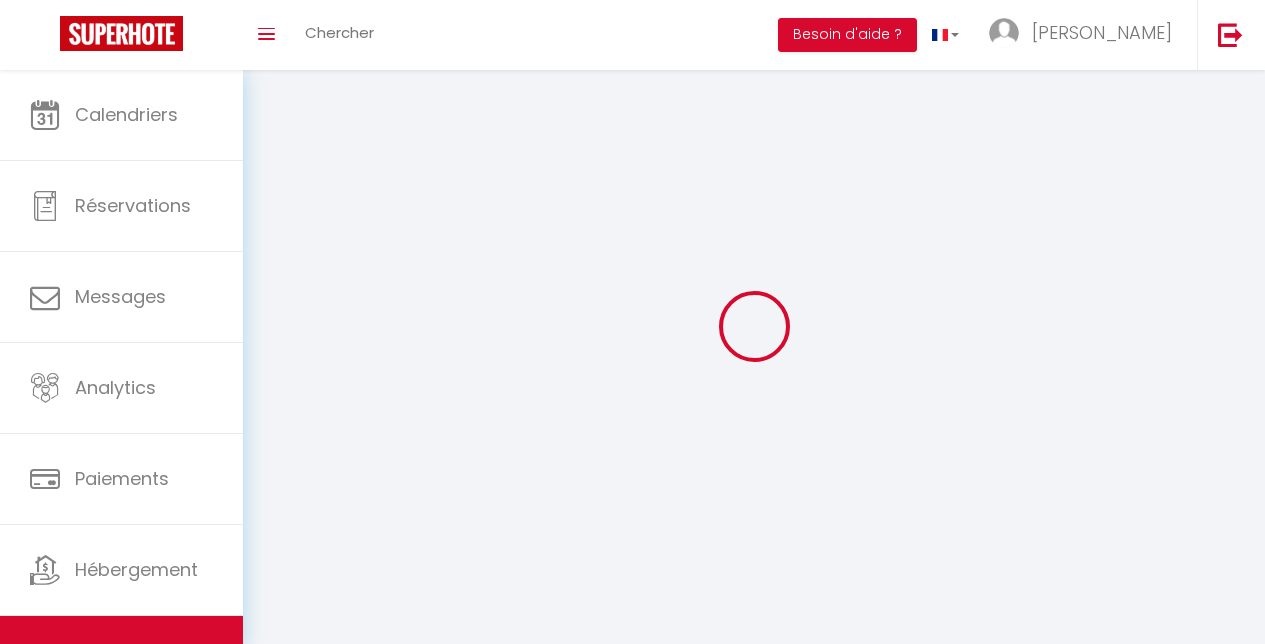 scroll, scrollTop: 0, scrollLeft: 0, axis: both 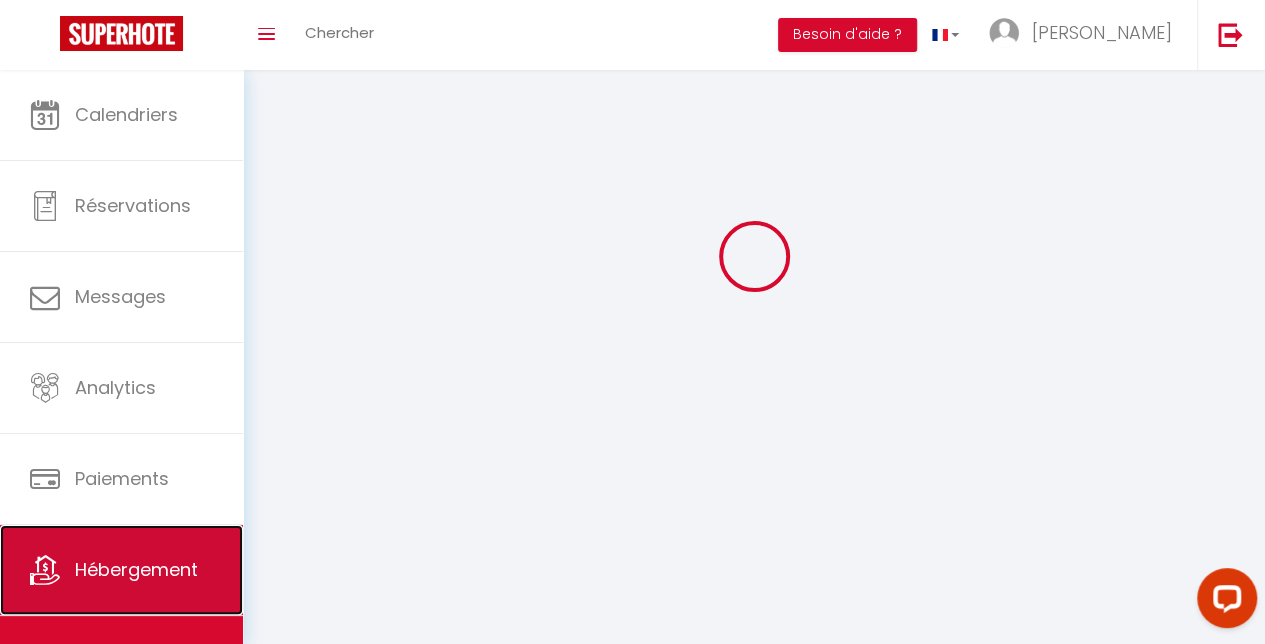 click on "Hébergement" at bounding box center (136, 569) 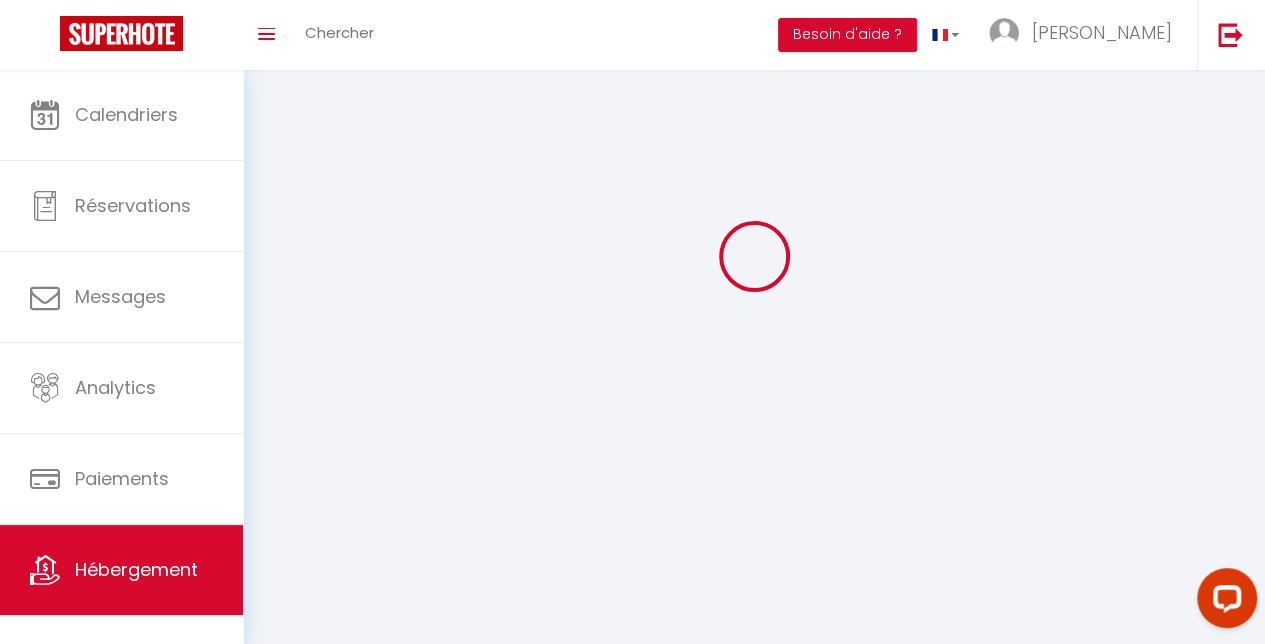 scroll, scrollTop: 0, scrollLeft: 0, axis: both 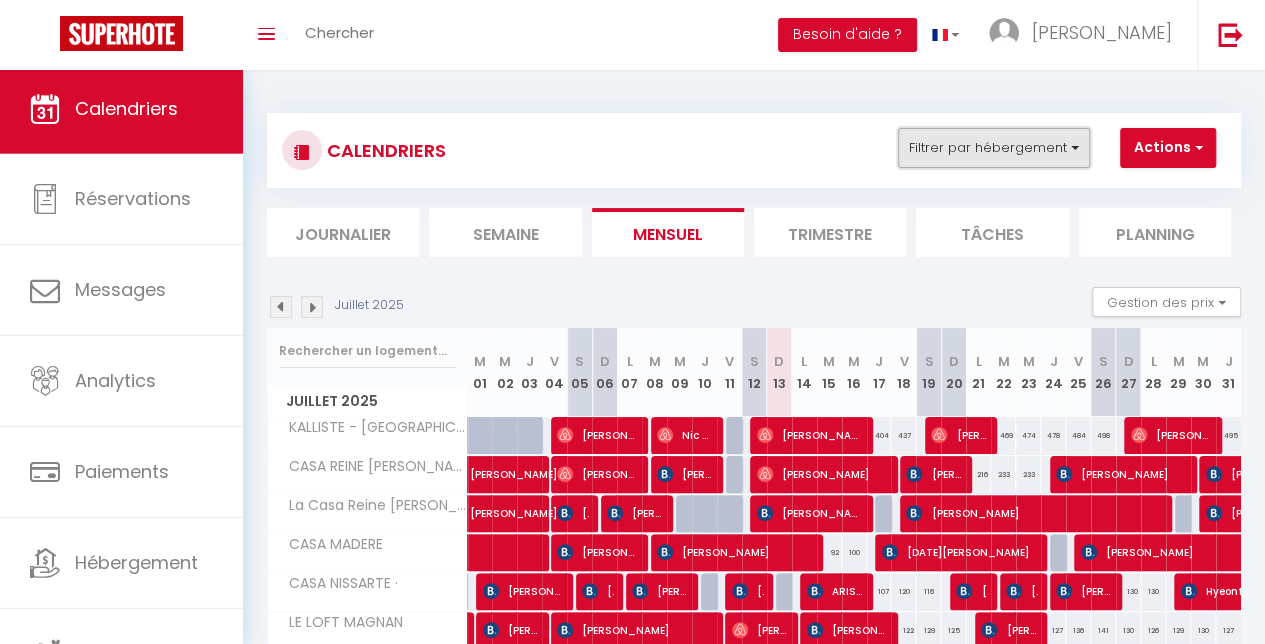 click on "Filtrer par hébergement" at bounding box center (994, 148) 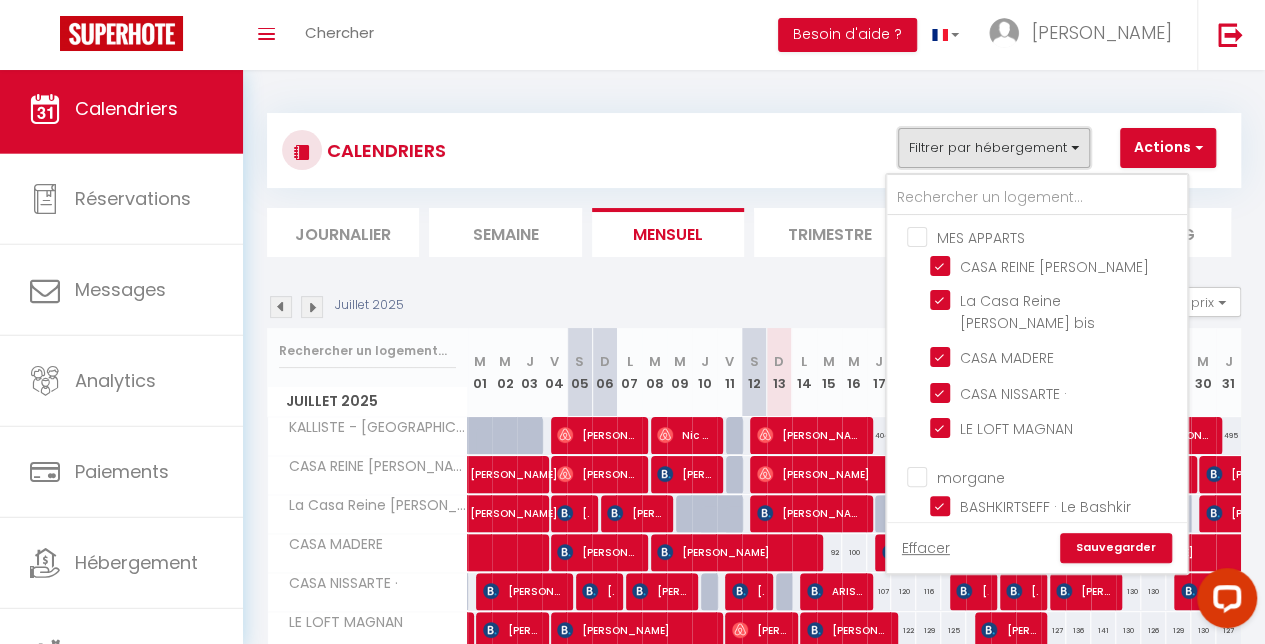 scroll, scrollTop: 0, scrollLeft: 0, axis: both 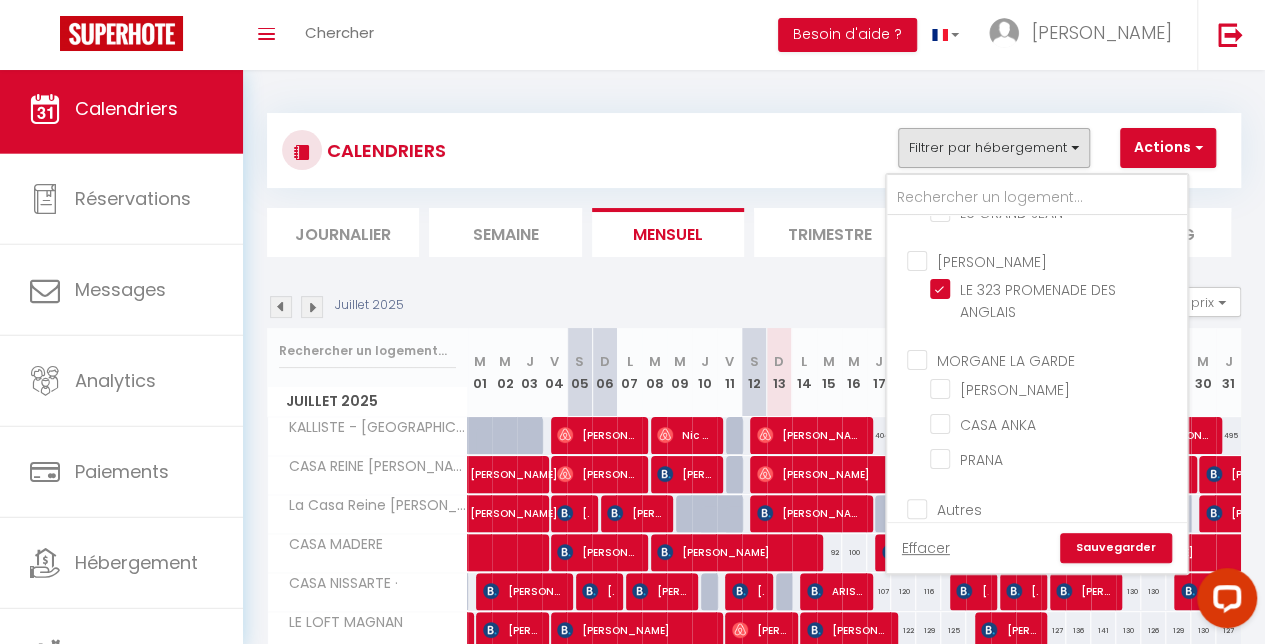 click on "MORGANE LA GARDE" at bounding box center [1057, 359] 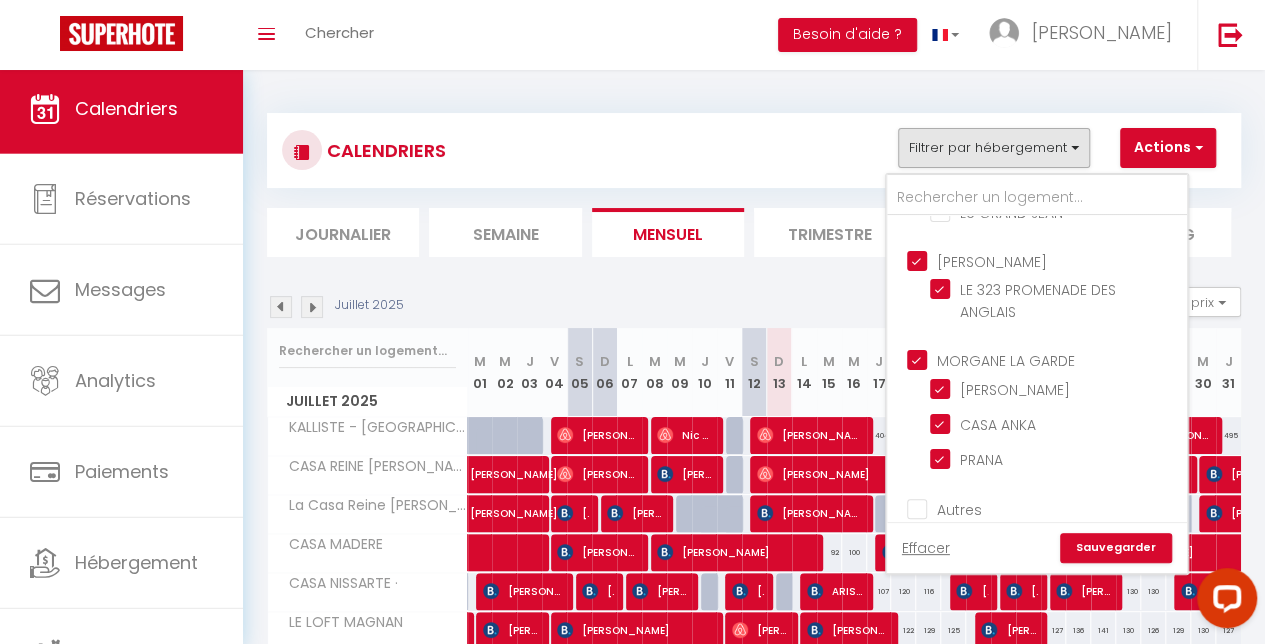 checkbox on "true" 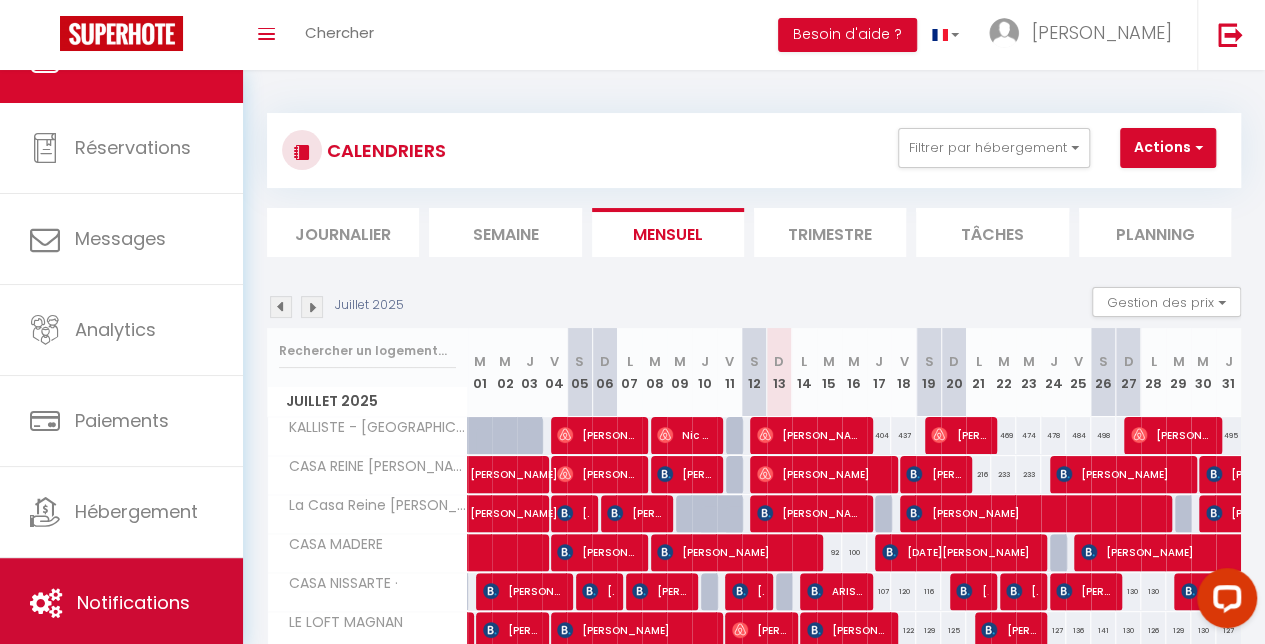 click on "Notifications" at bounding box center (121, 603) 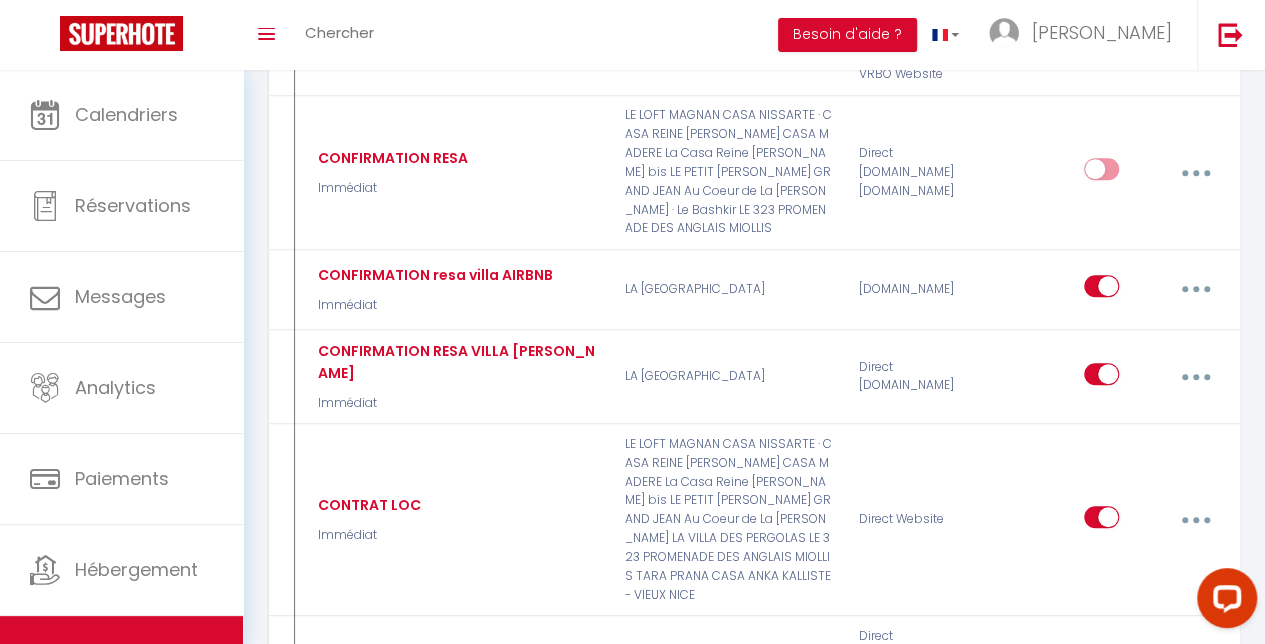 scroll, scrollTop: 1314, scrollLeft: 0, axis: vertical 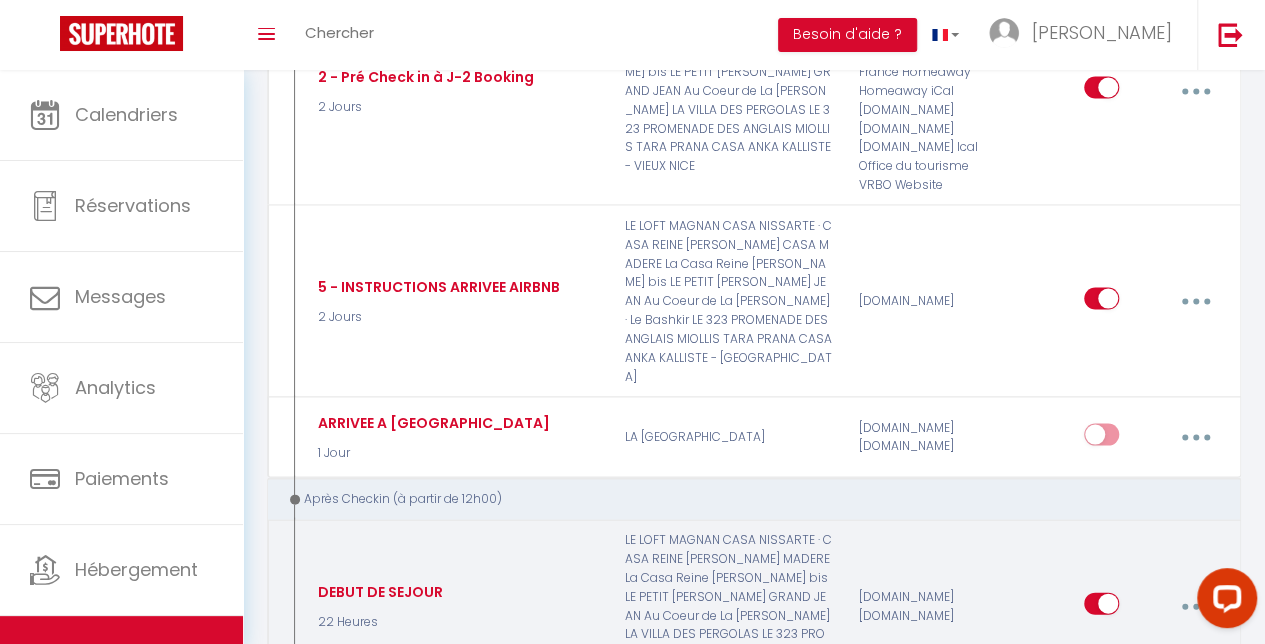 click at bounding box center [1195, 606] 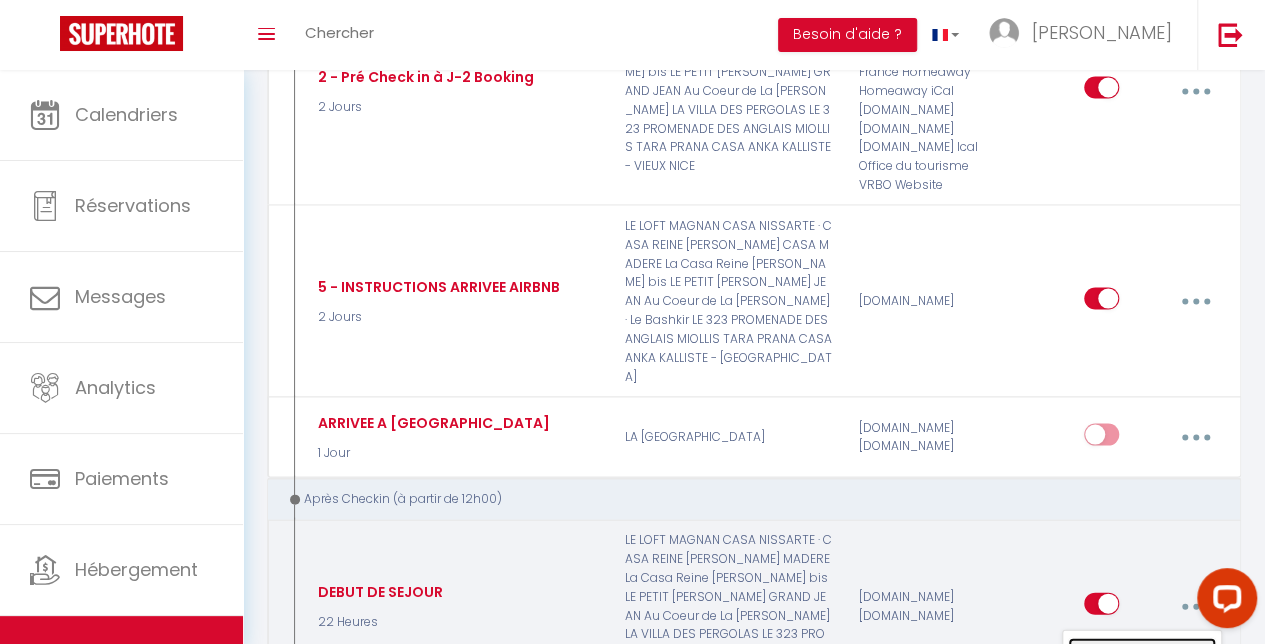 click on "Editer" at bounding box center [1142, 654] 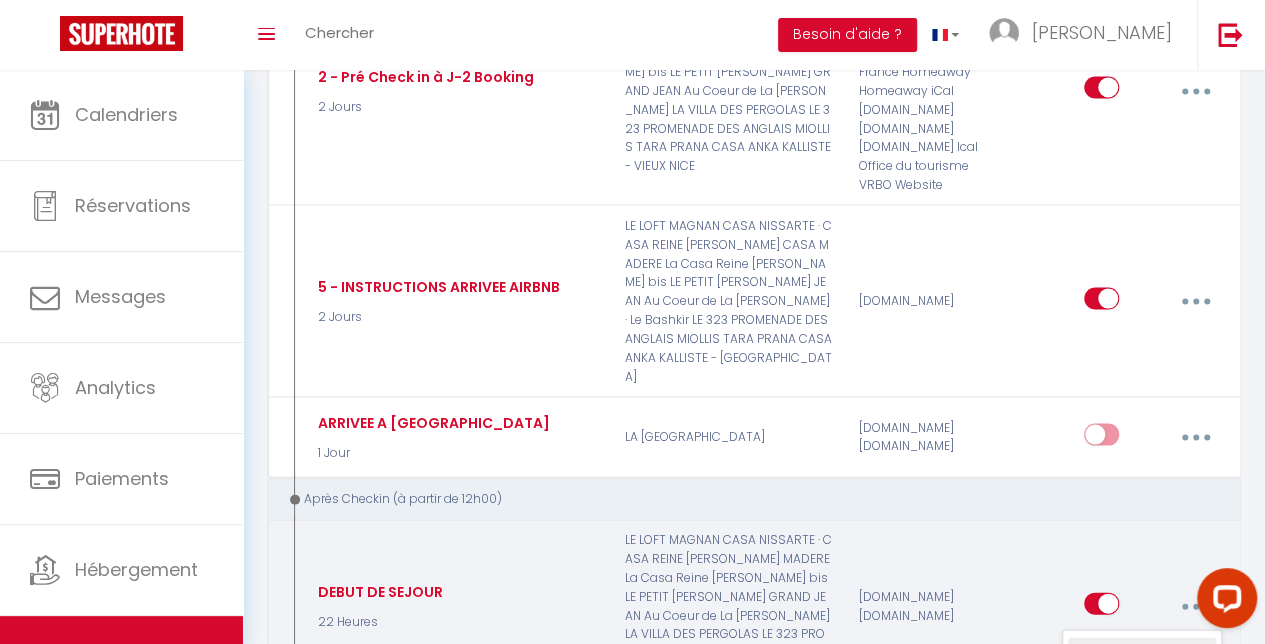 type on "DEBUT DE SEJOUR" 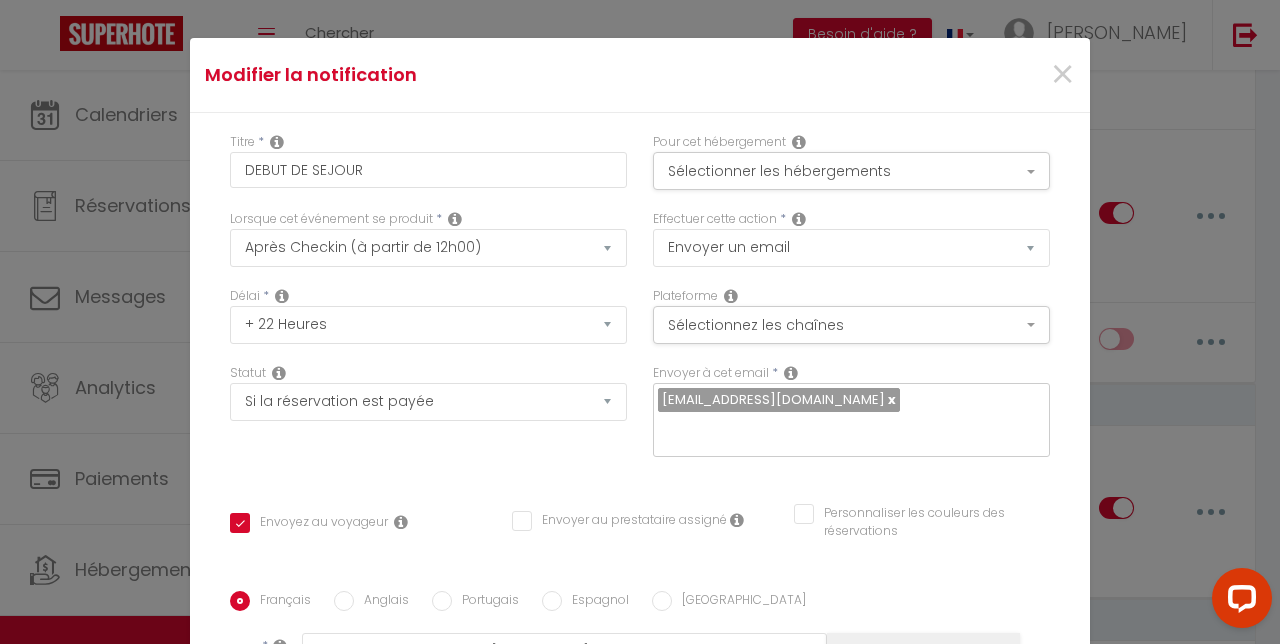 scroll, scrollTop: 418, scrollLeft: 0, axis: vertical 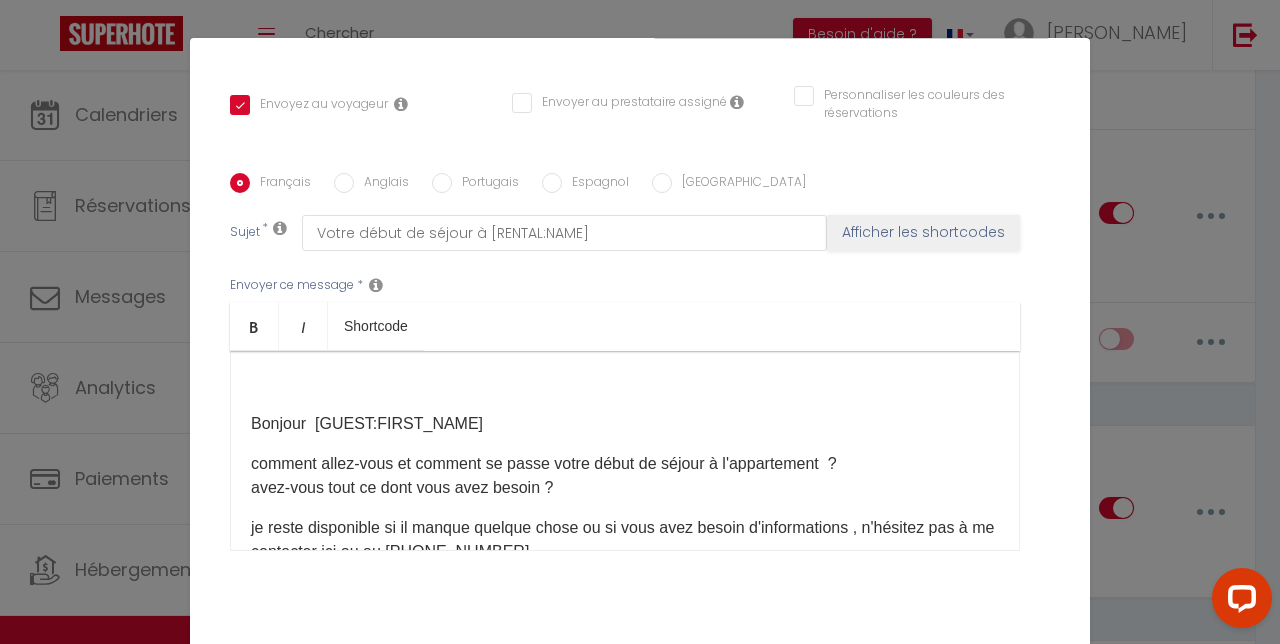 click on "Bold Italic Shortcode" at bounding box center (625, 326) 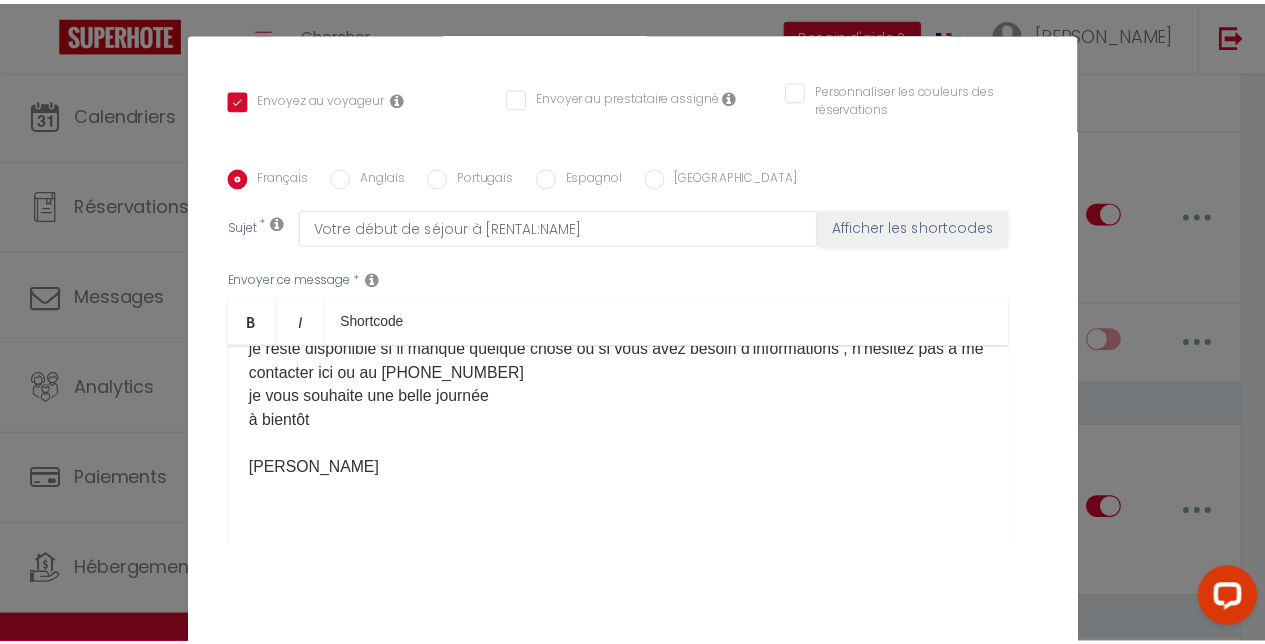 scroll, scrollTop: 6, scrollLeft: 0, axis: vertical 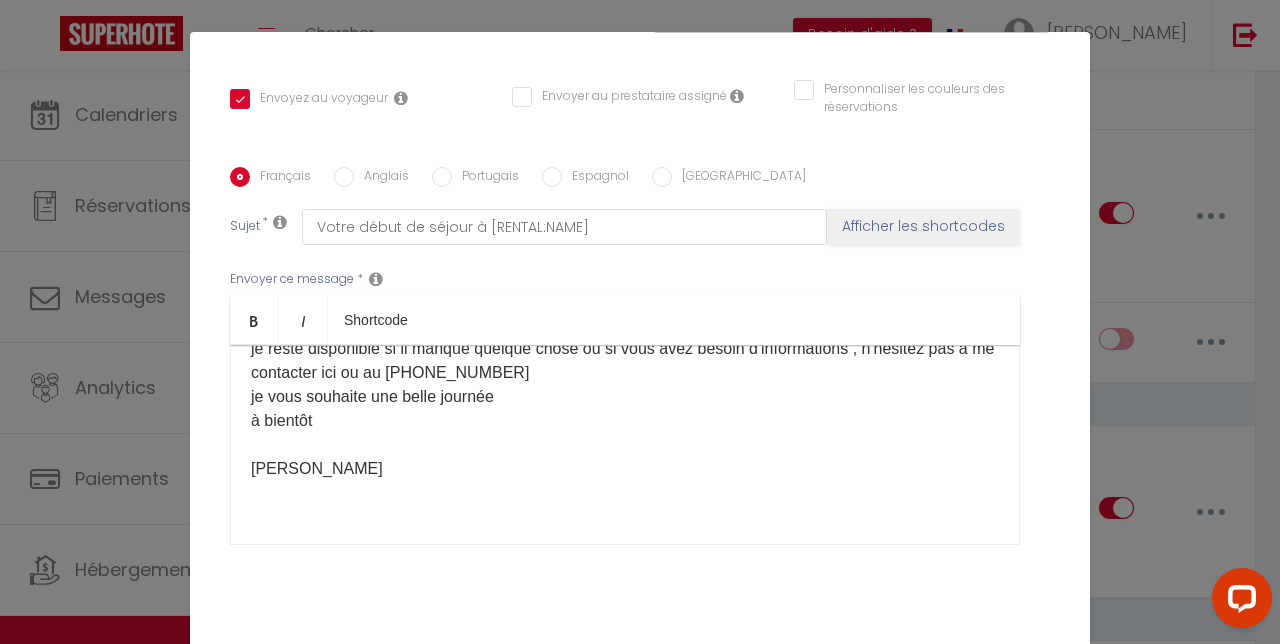 click on "Annuler" at bounding box center [574, 669] 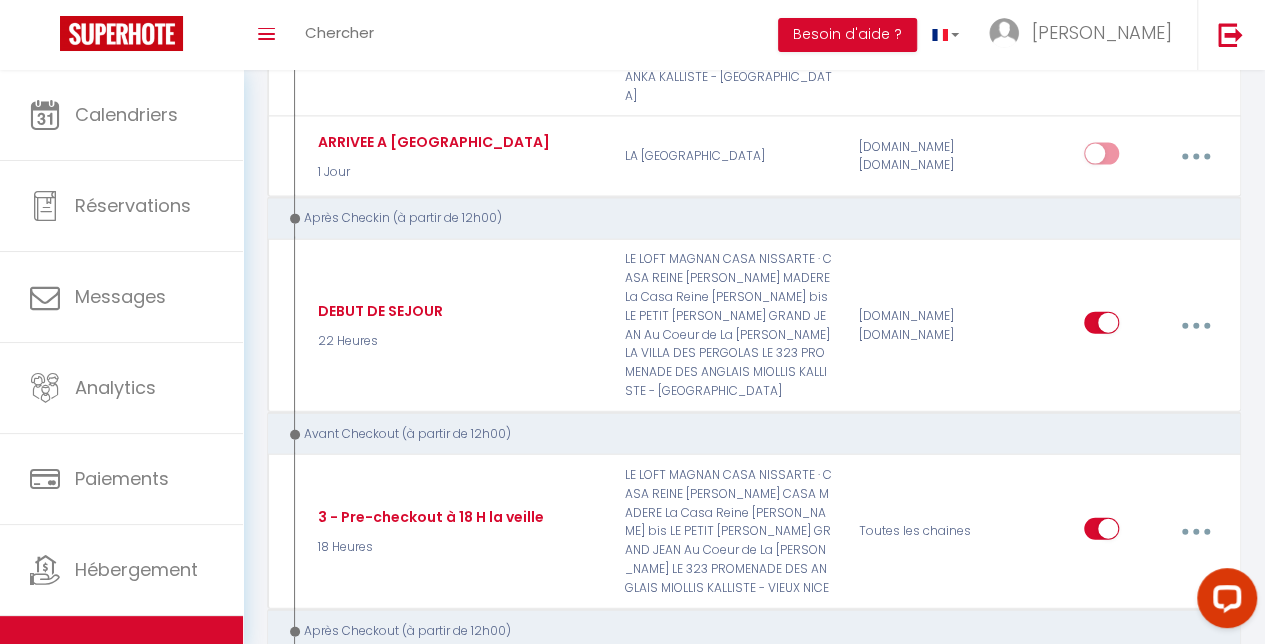 scroll, scrollTop: 2197, scrollLeft: 0, axis: vertical 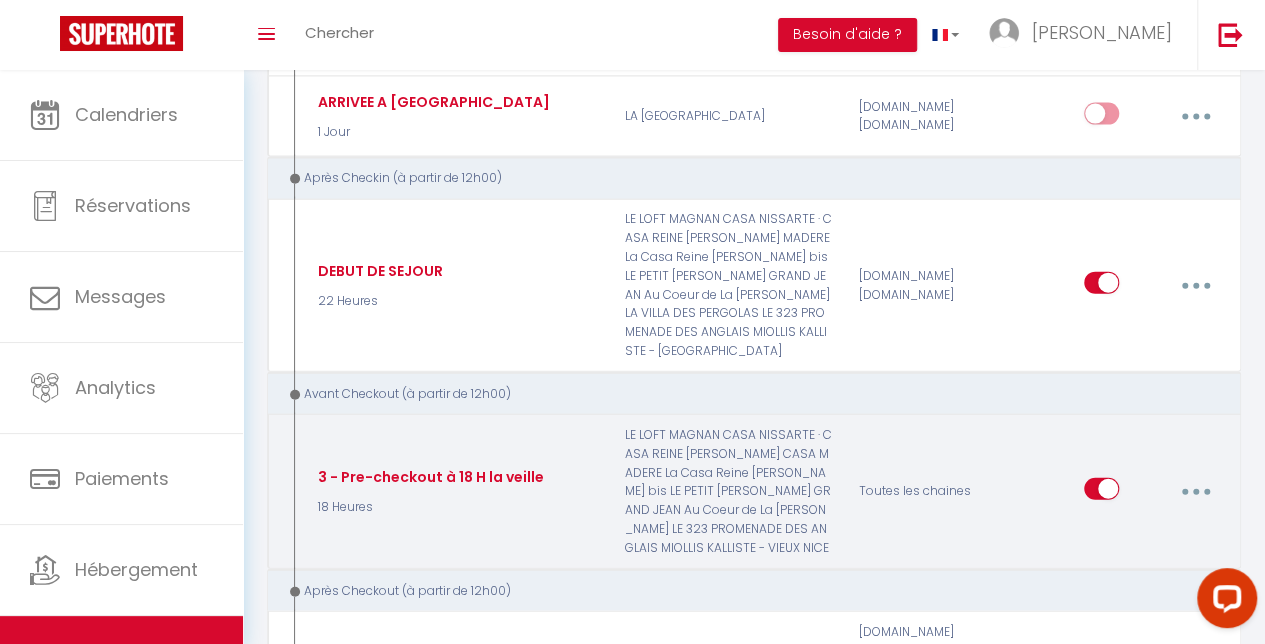 click at bounding box center (1195, 492) 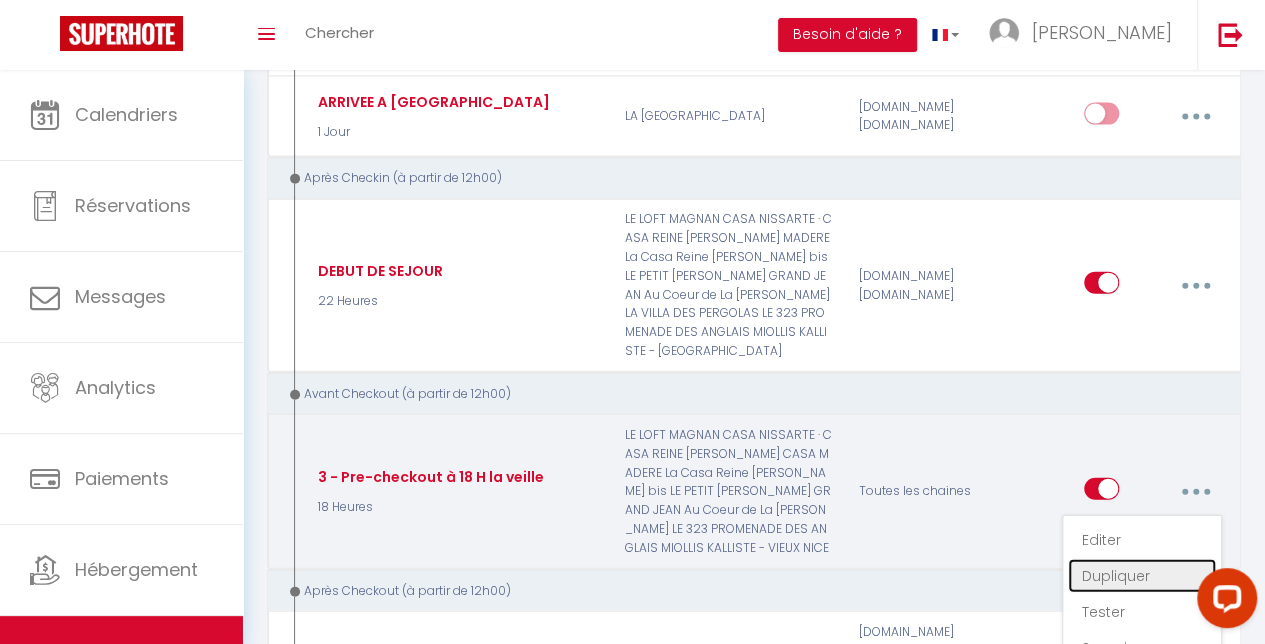 click on "Dupliquer" at bounding box center [1142, 576] 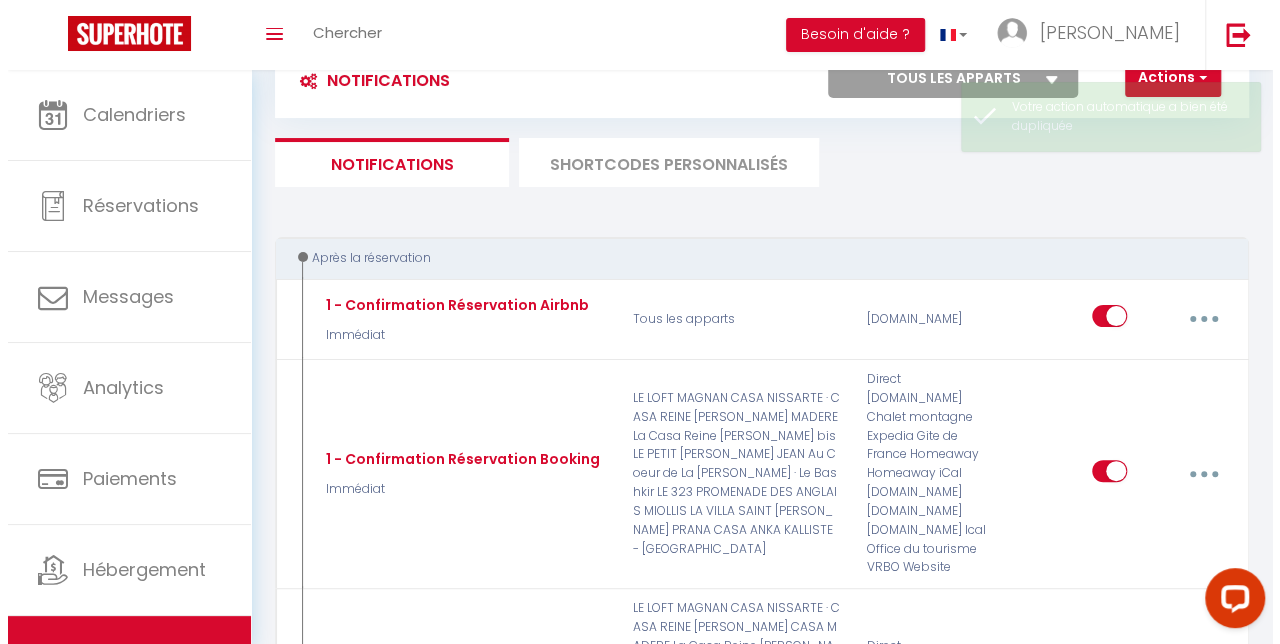 scroll, scrollTop: 2197, scrollLeft: 0, axis: vertical 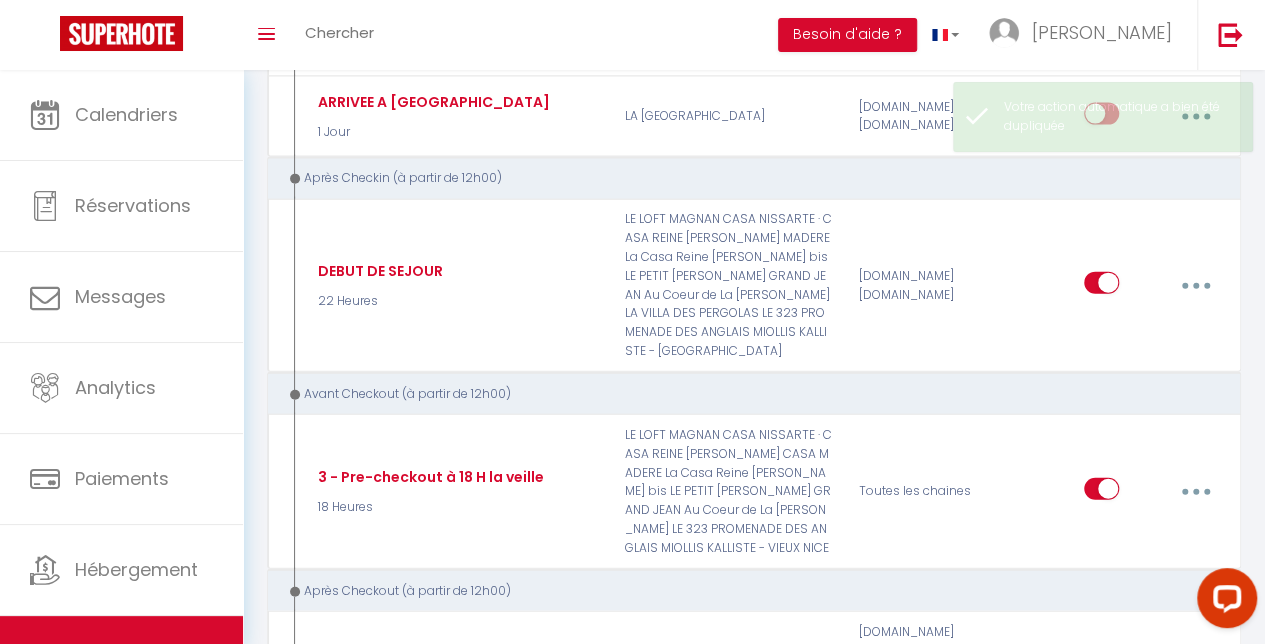 checkbox on "false" 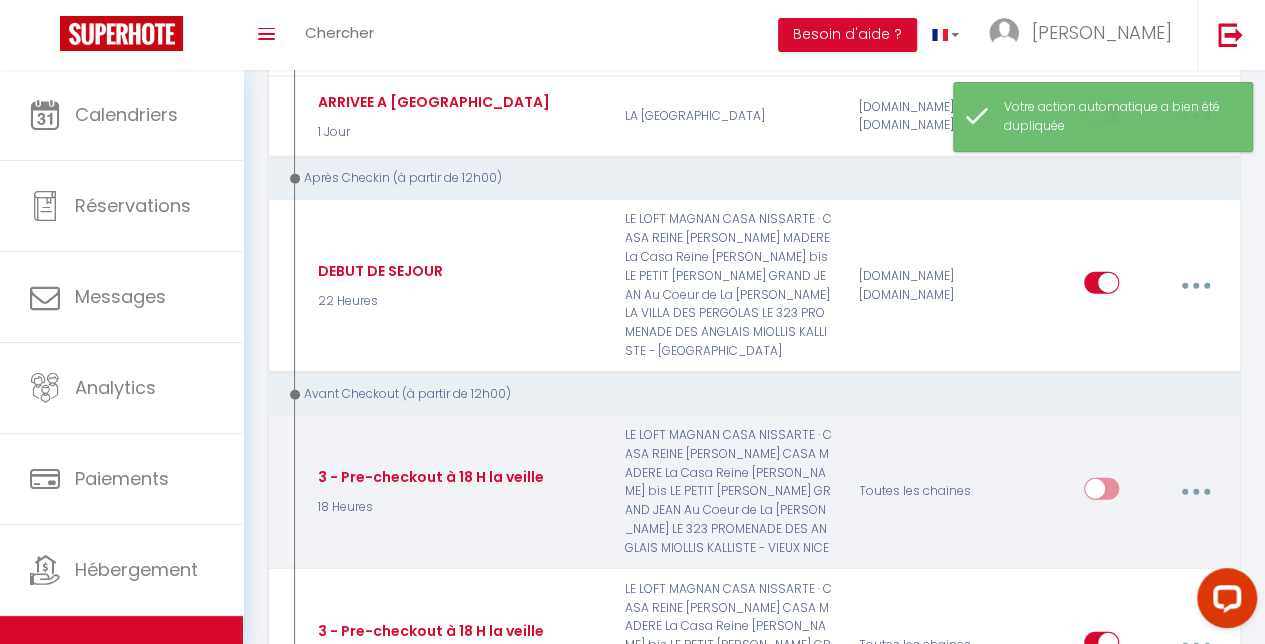 click at bounding box center (1195, 492) 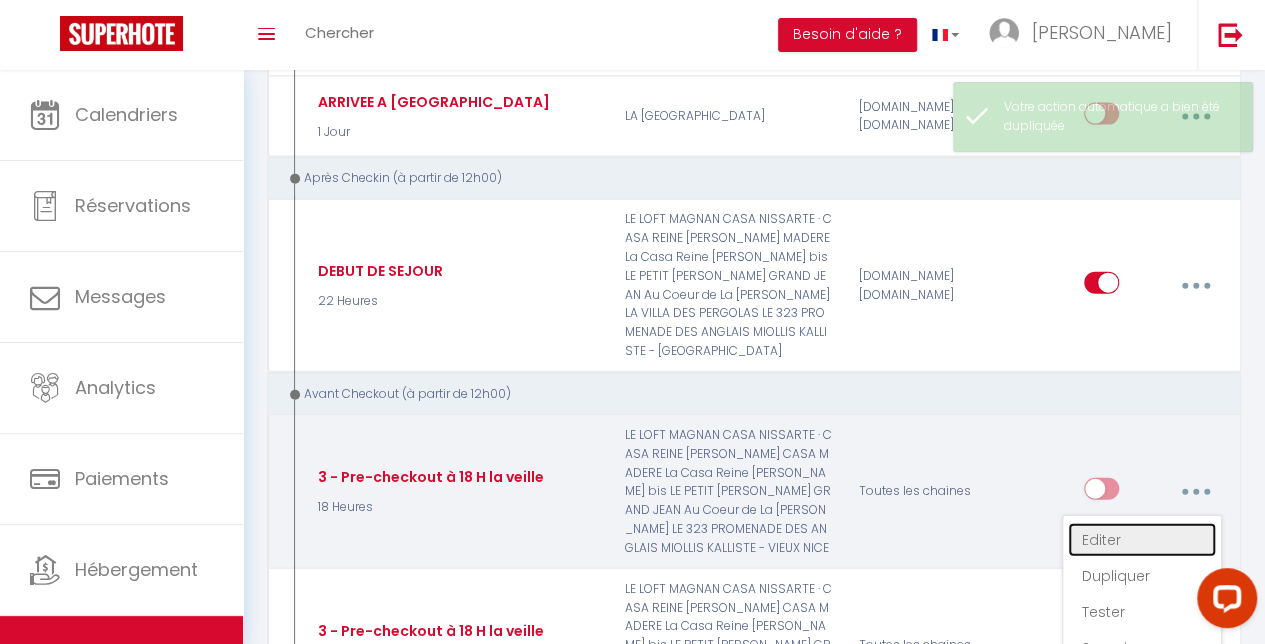 click on "Editer" at bounding box center (1142, 540) 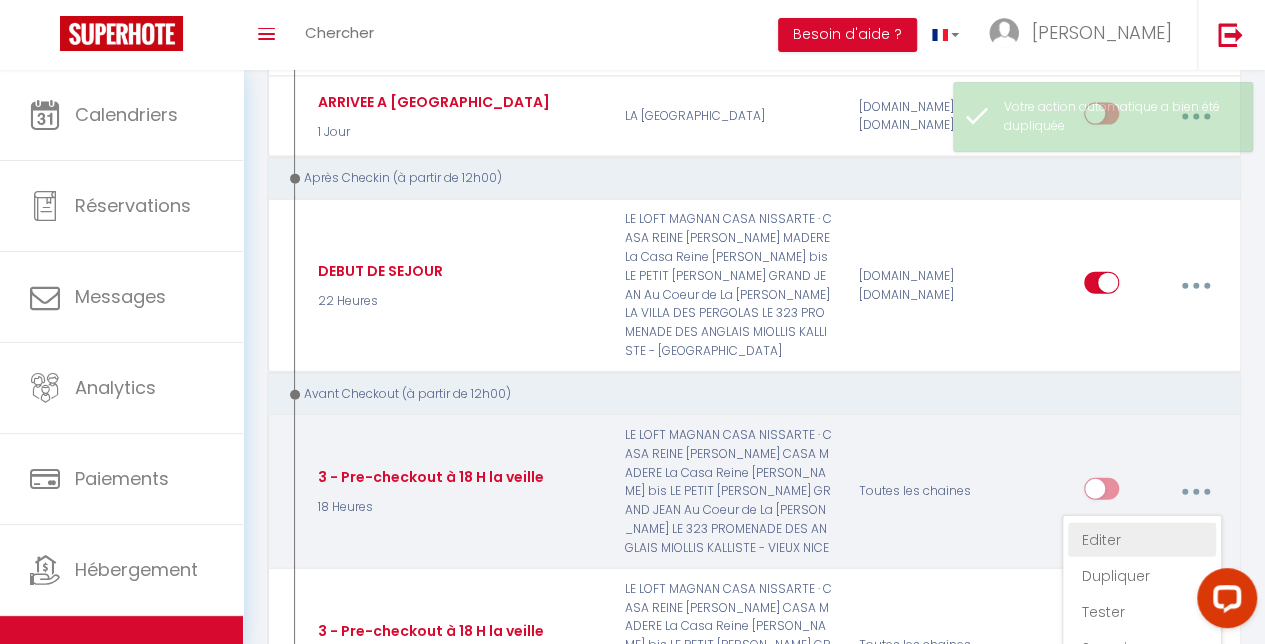 type on "3 - Pre-checkout à  18 H la veille" 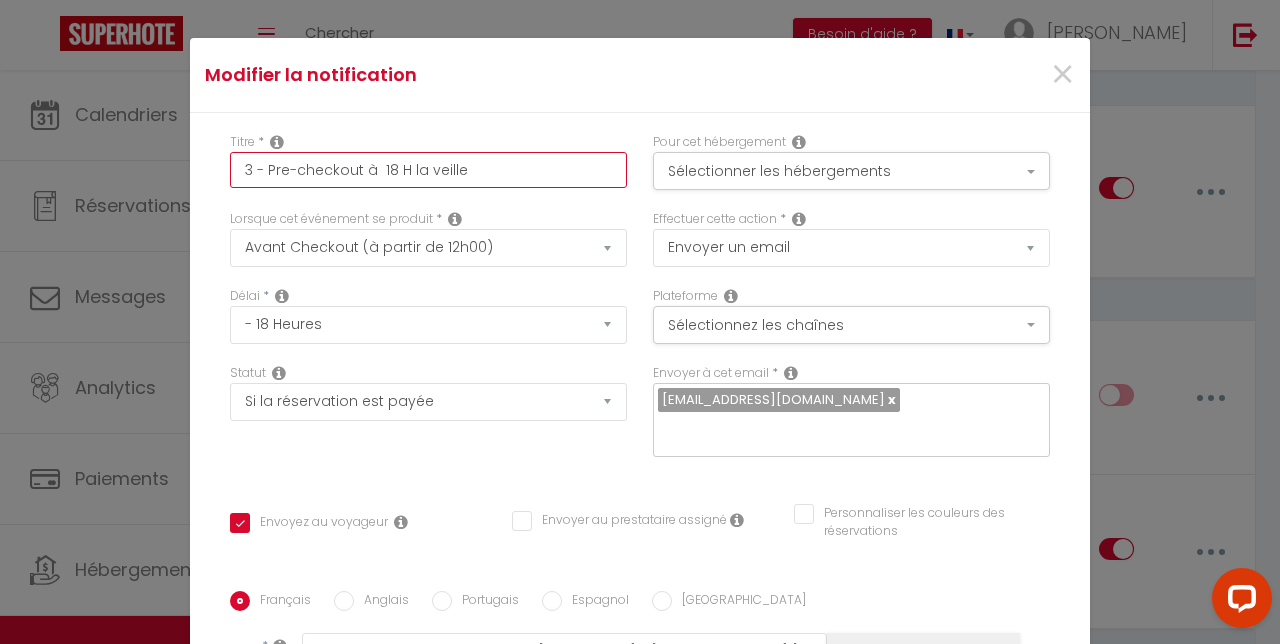 click on "3 - Pre-checkout à  18 H la veille" at bounding box center [428, 170] 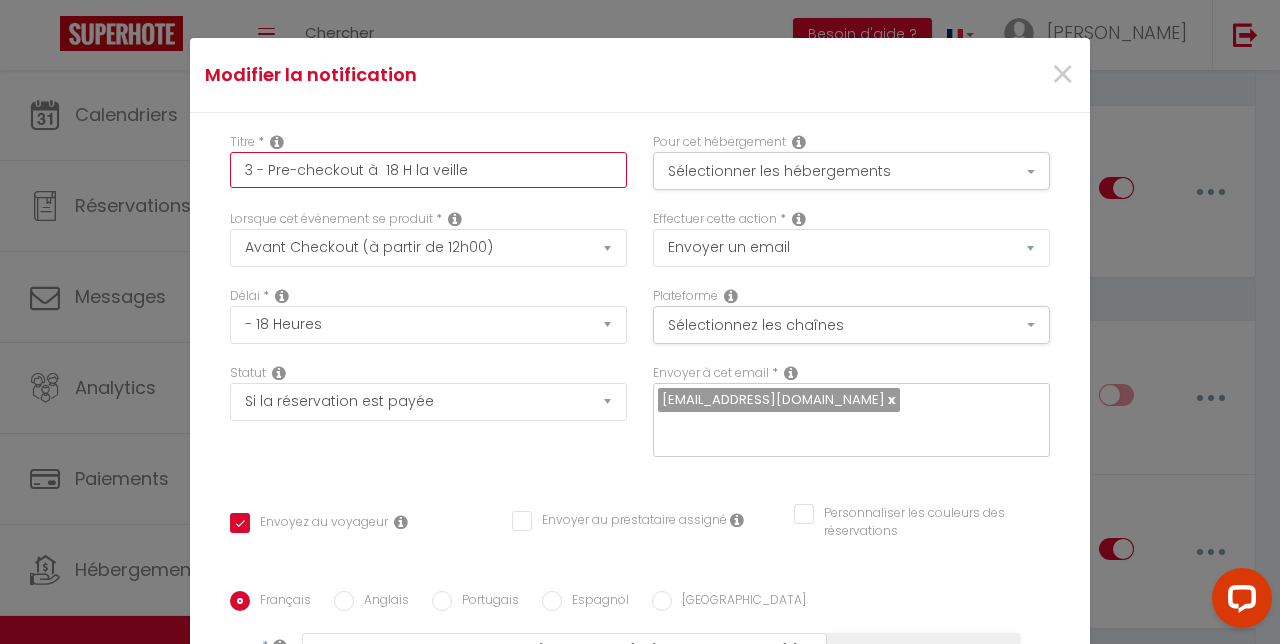 type on "3 - Pre-checkout à  18 H la veill" 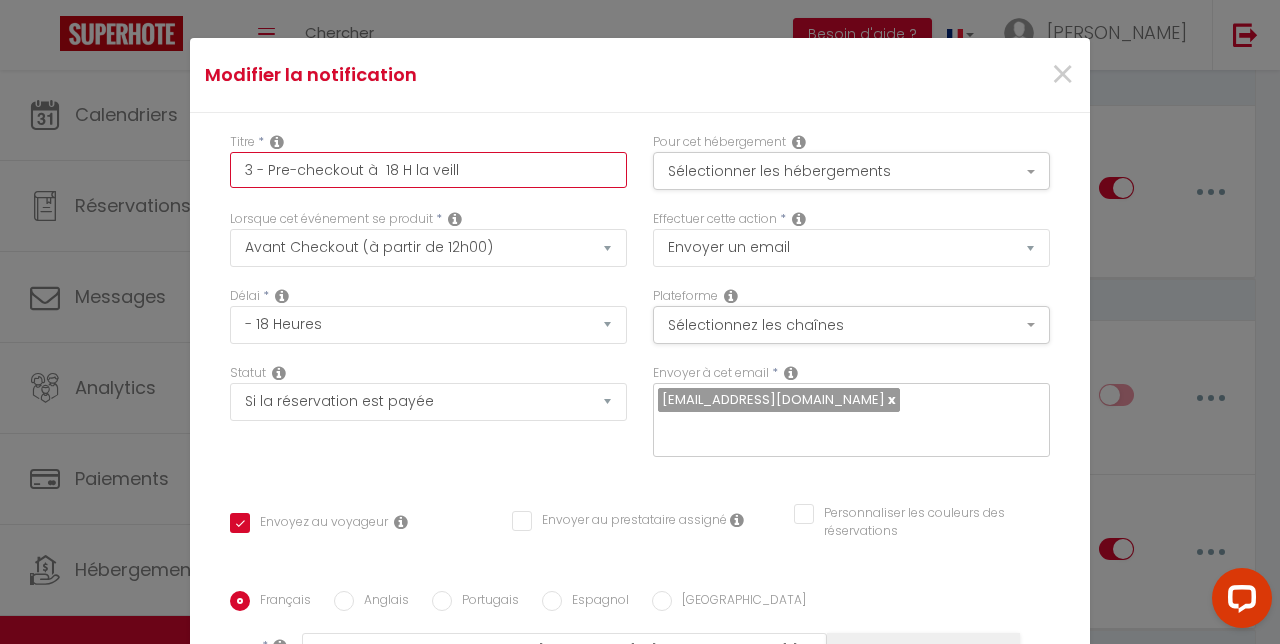 checkbox on "true" 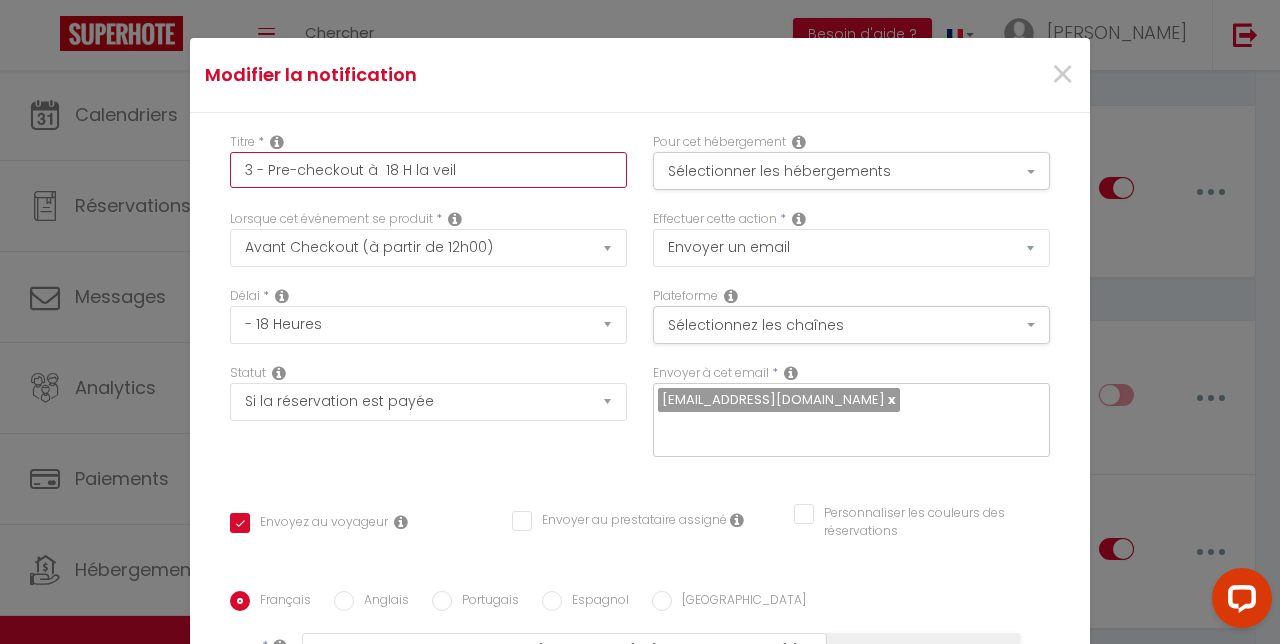 type on "3 - Pre-checkout à  18 H la vei" 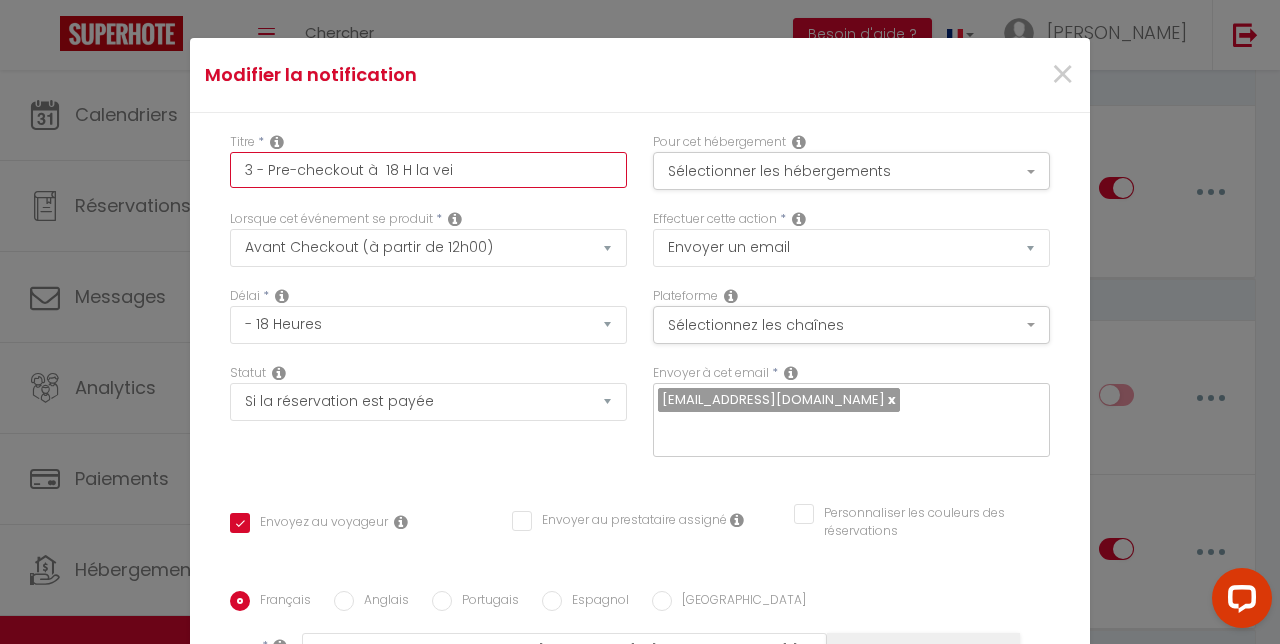 type on "3 - Pre-checkout à  18 H la ve" 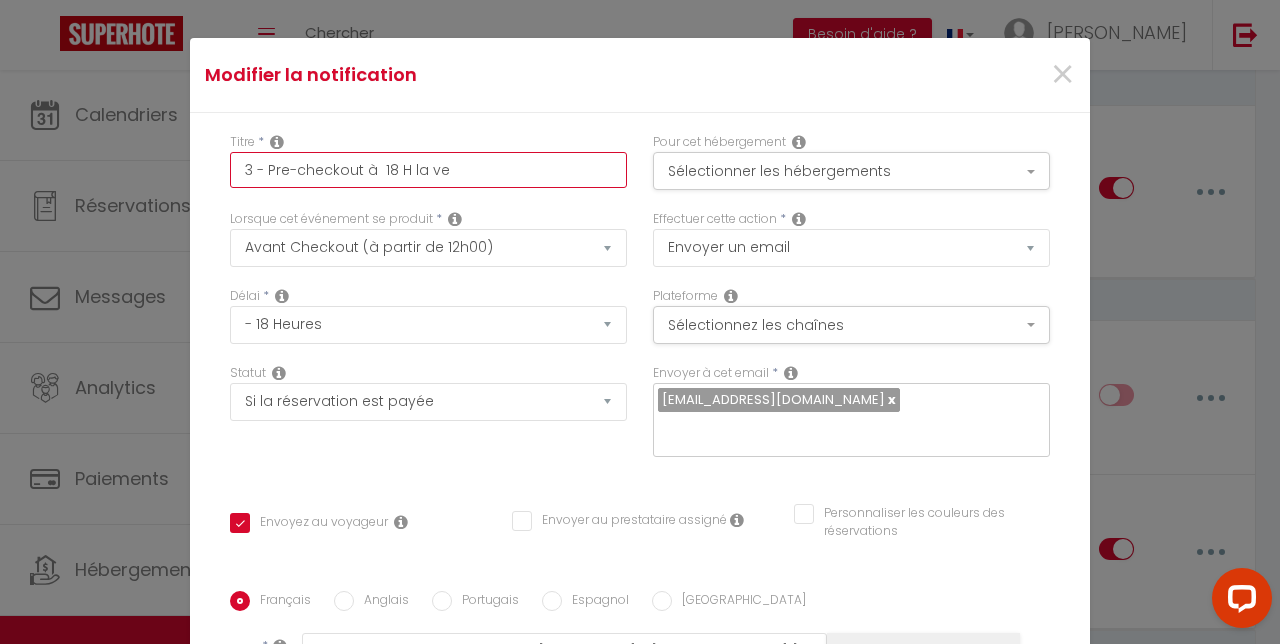 checkbox on "true" 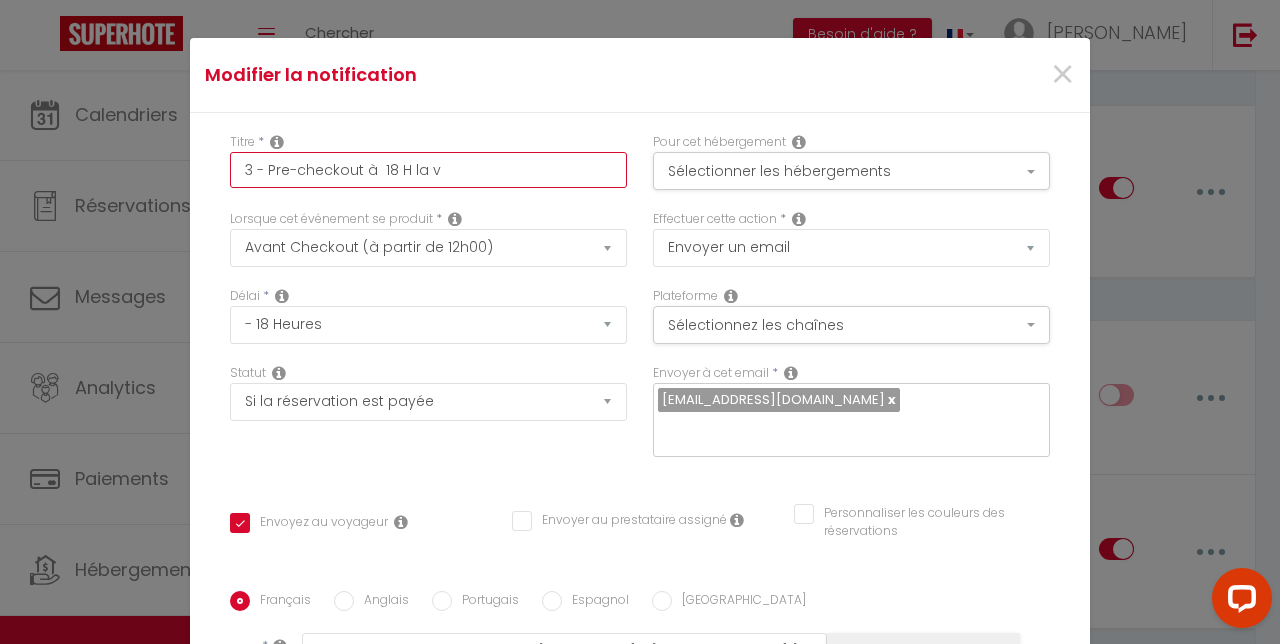 checkbox on "true" 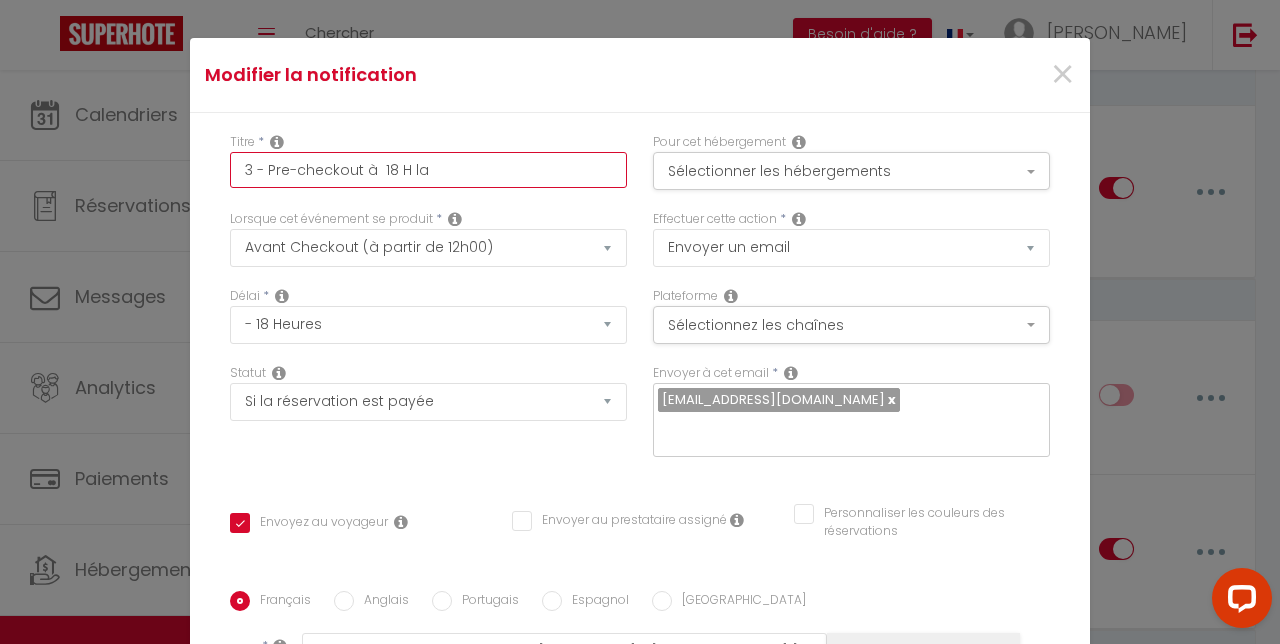checkbox on "true" 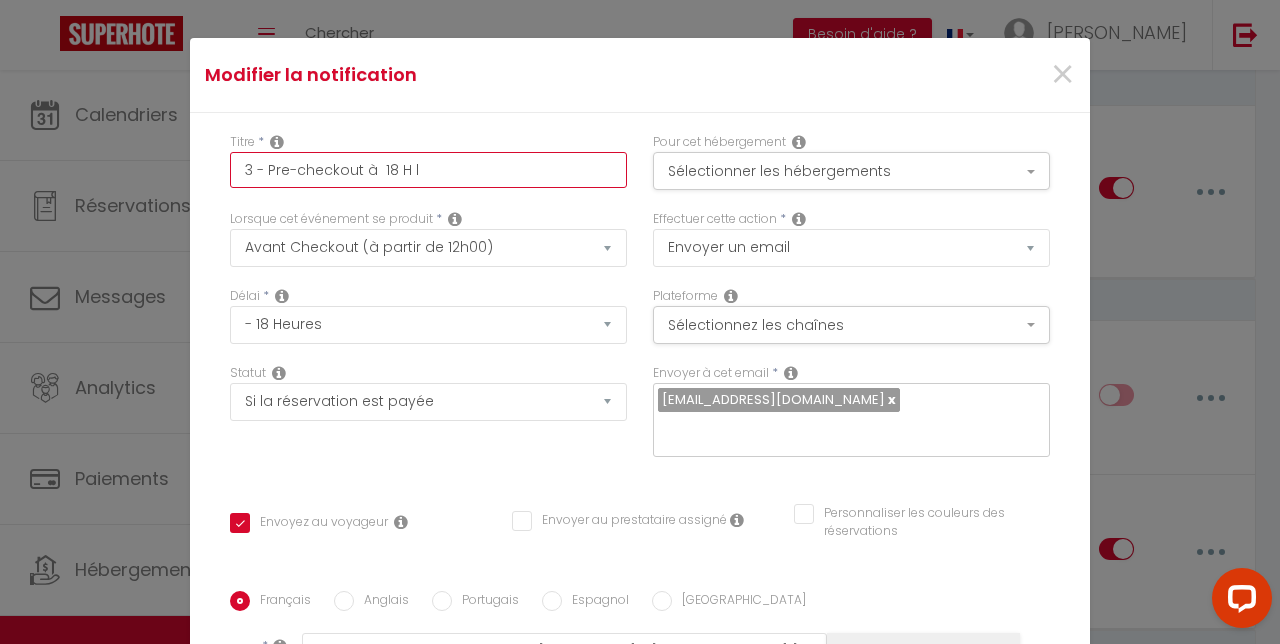 checkbox on "true" 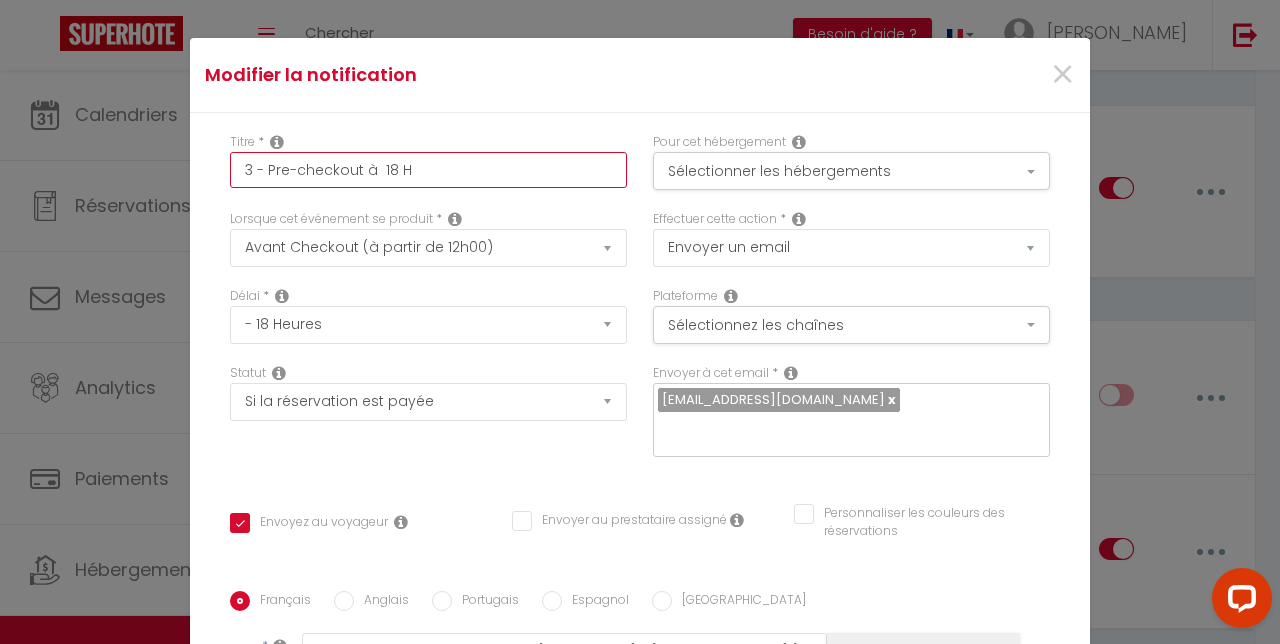 checkbox on "true" 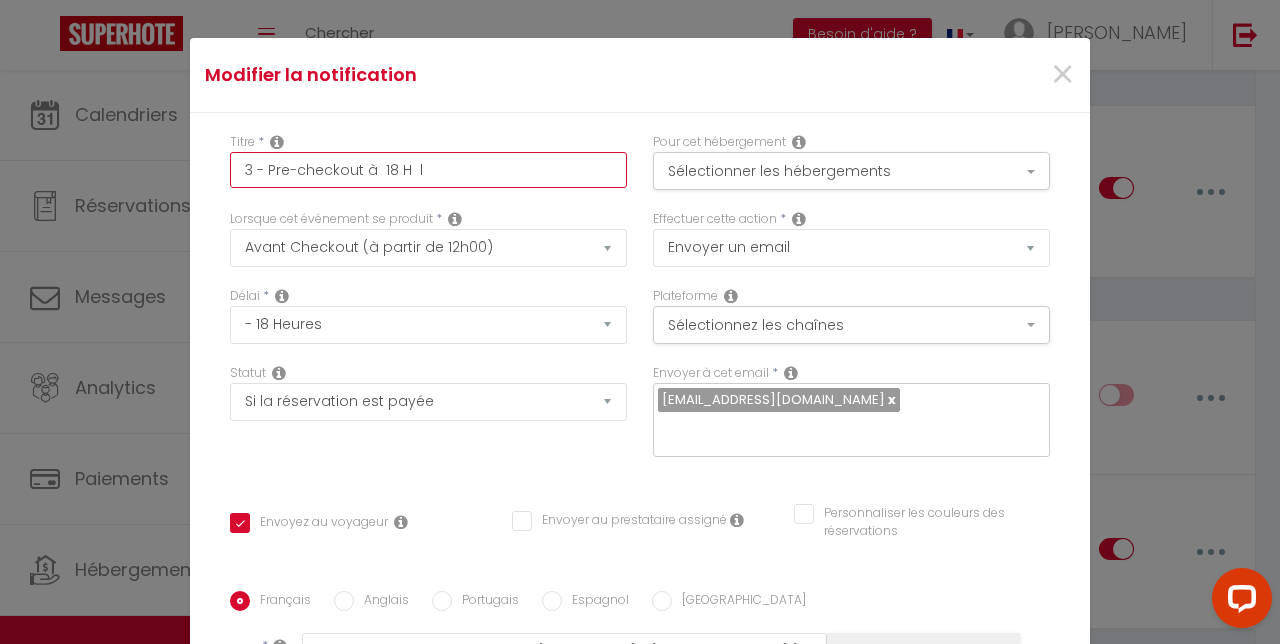 checkbox on "true" 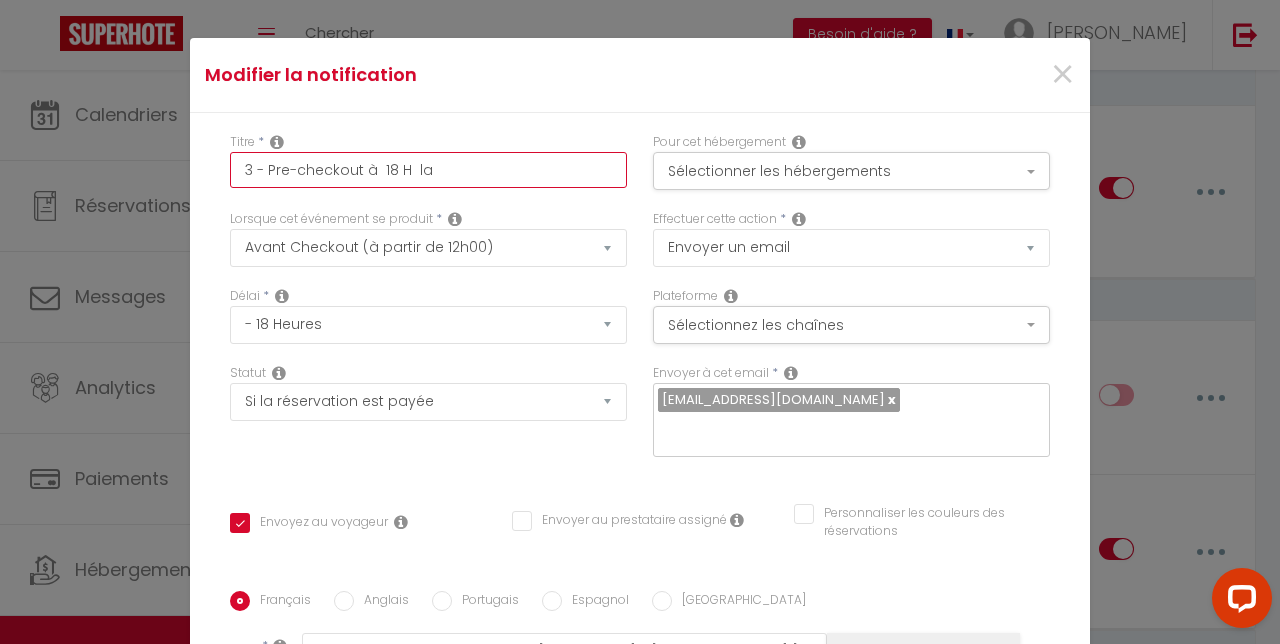 checkbox on "true" 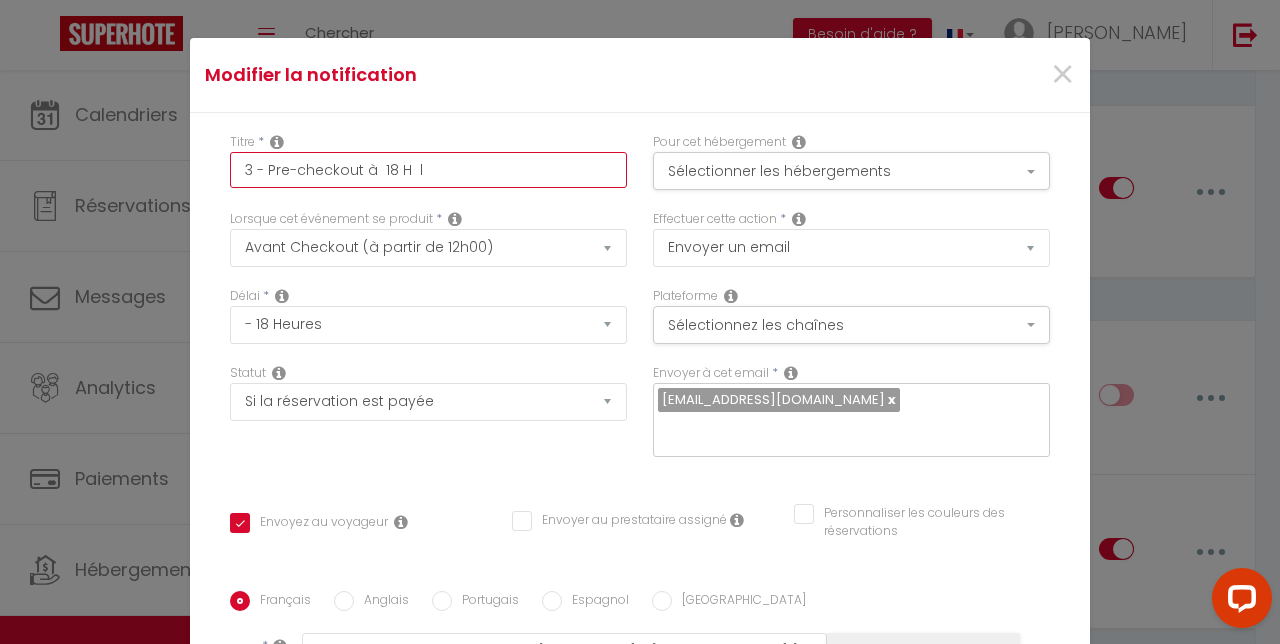 checkbox on "true" 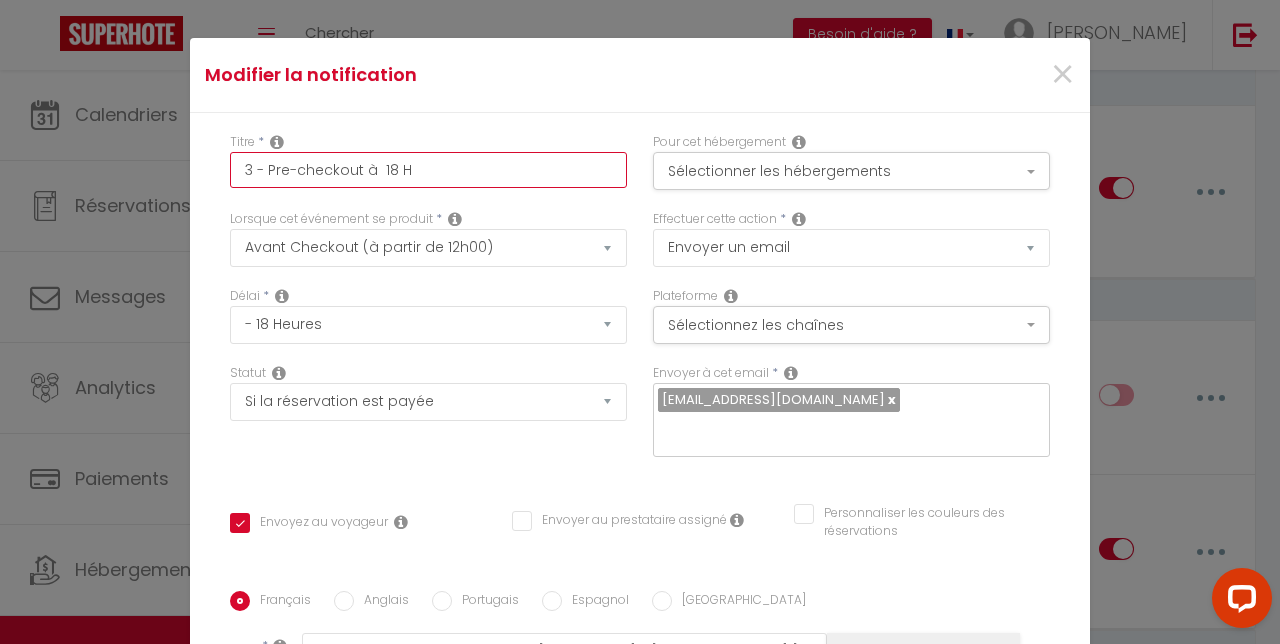 checkbox on "true" 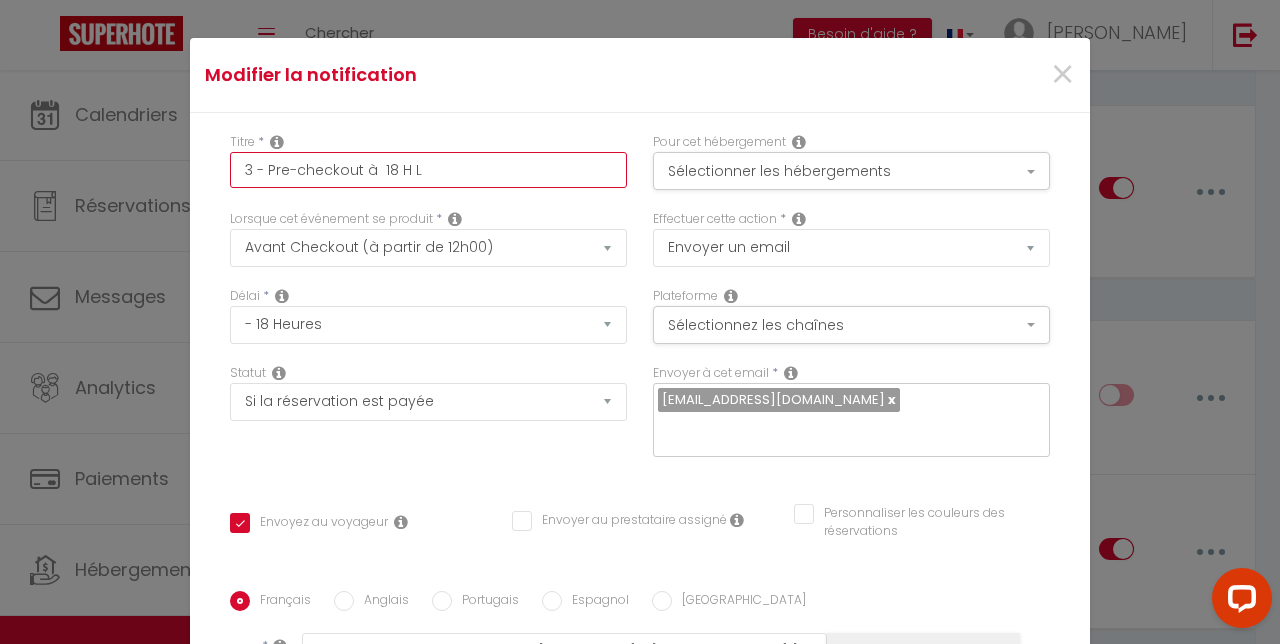 checkbox on "true" 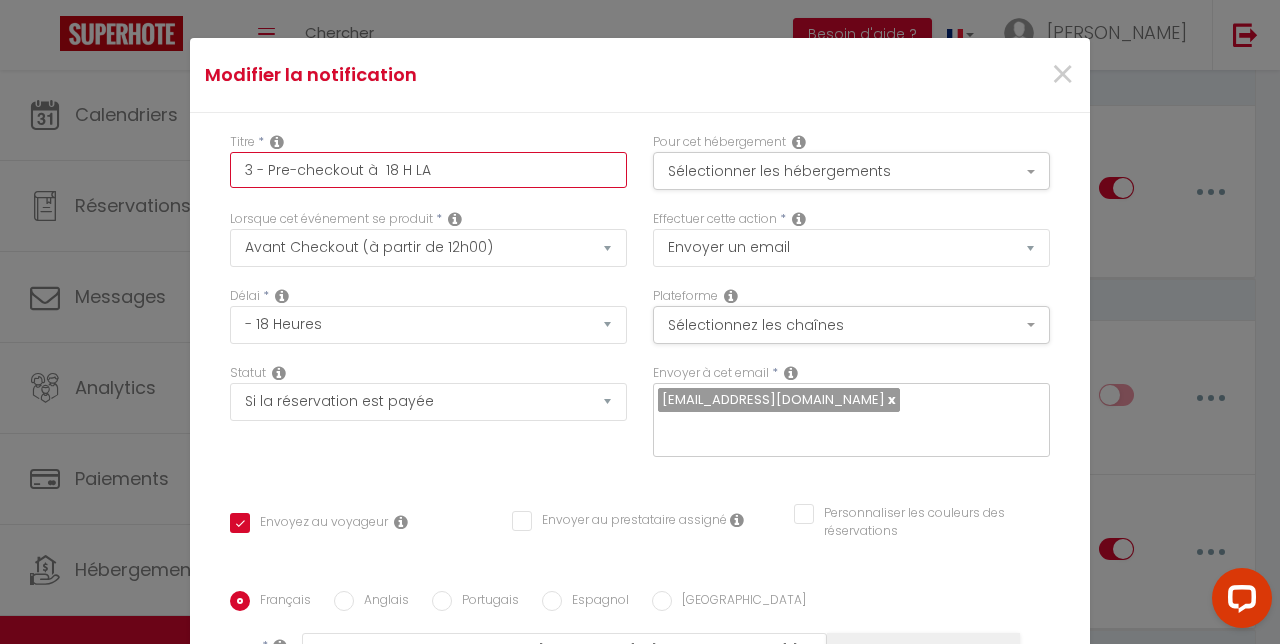 checkbox on "true" 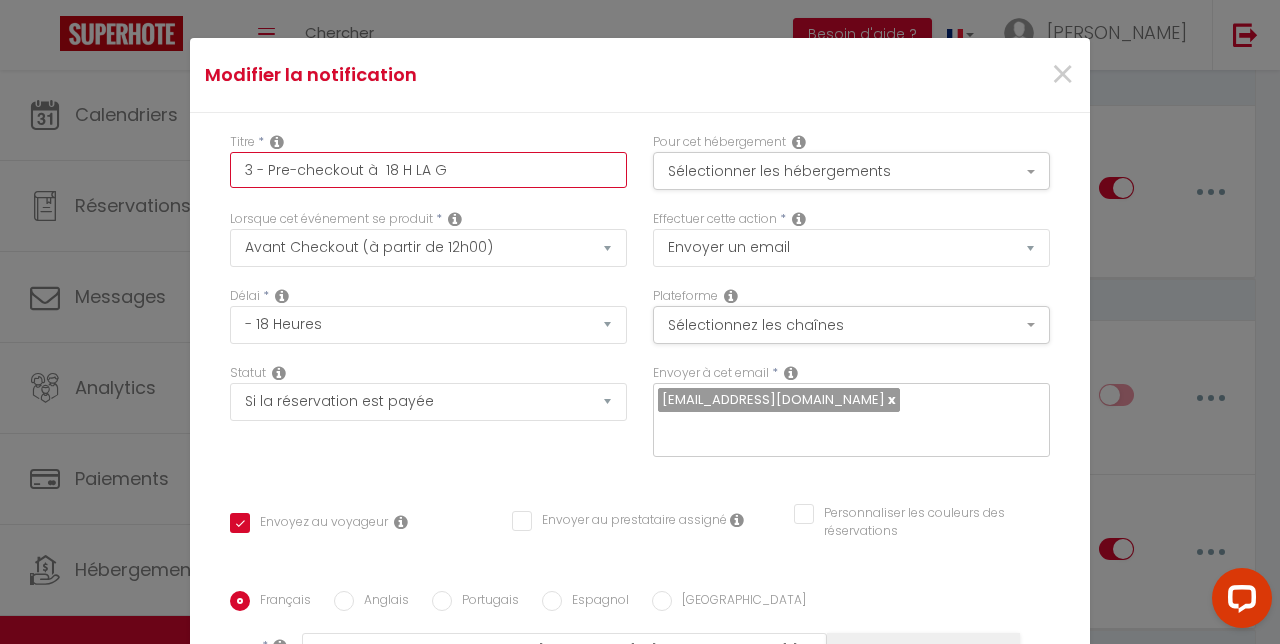 checkbox on "true" 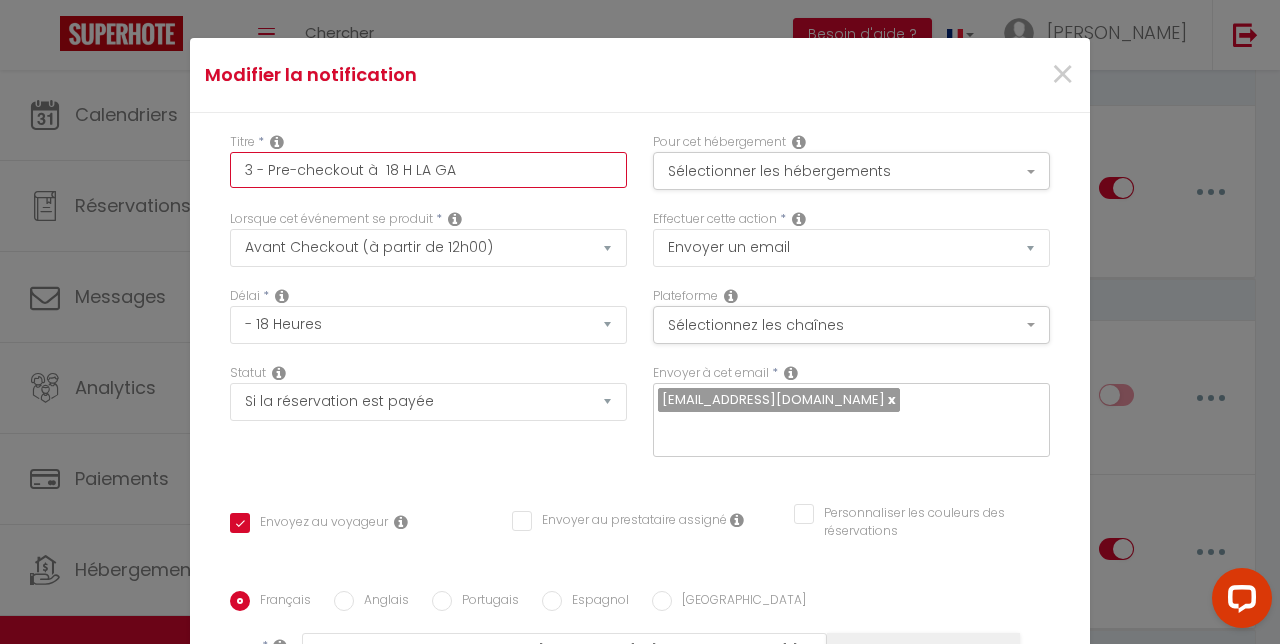 checkbox on "true" 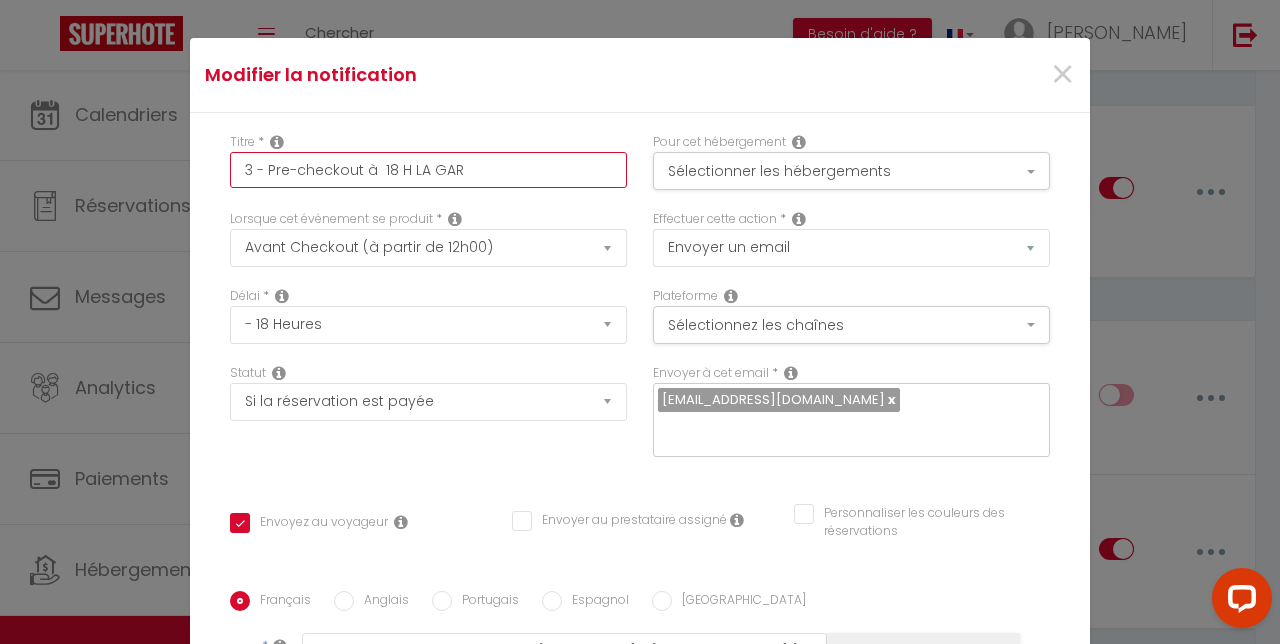 checkbox on "true" 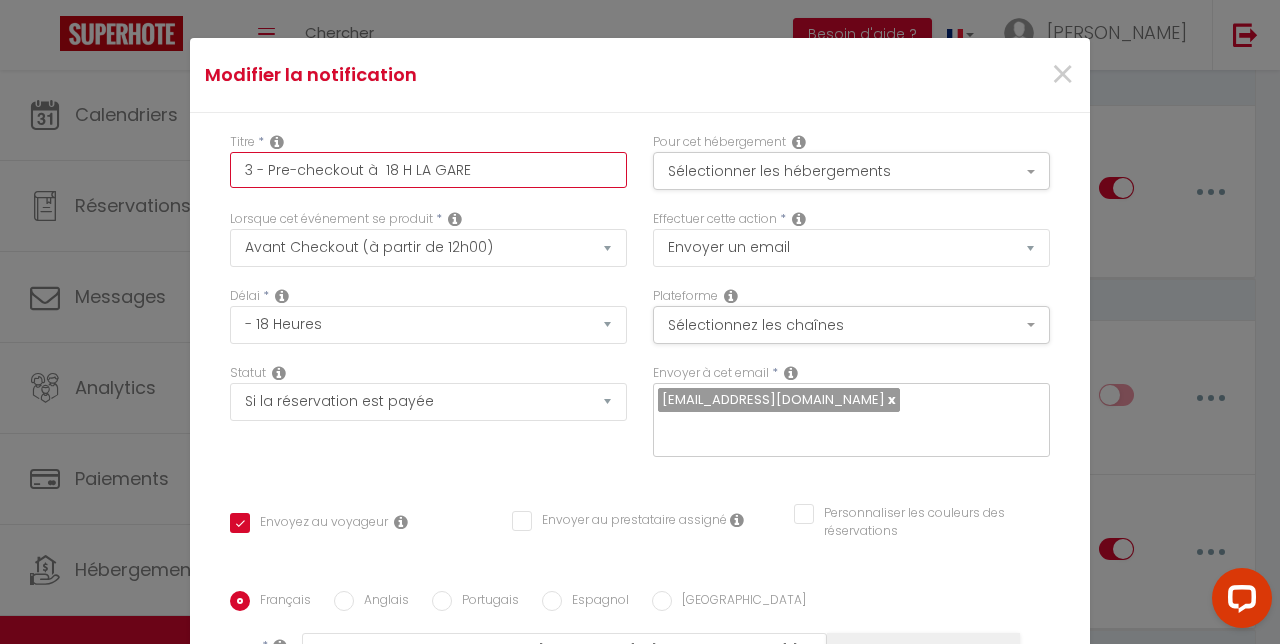 checkbox on "true" 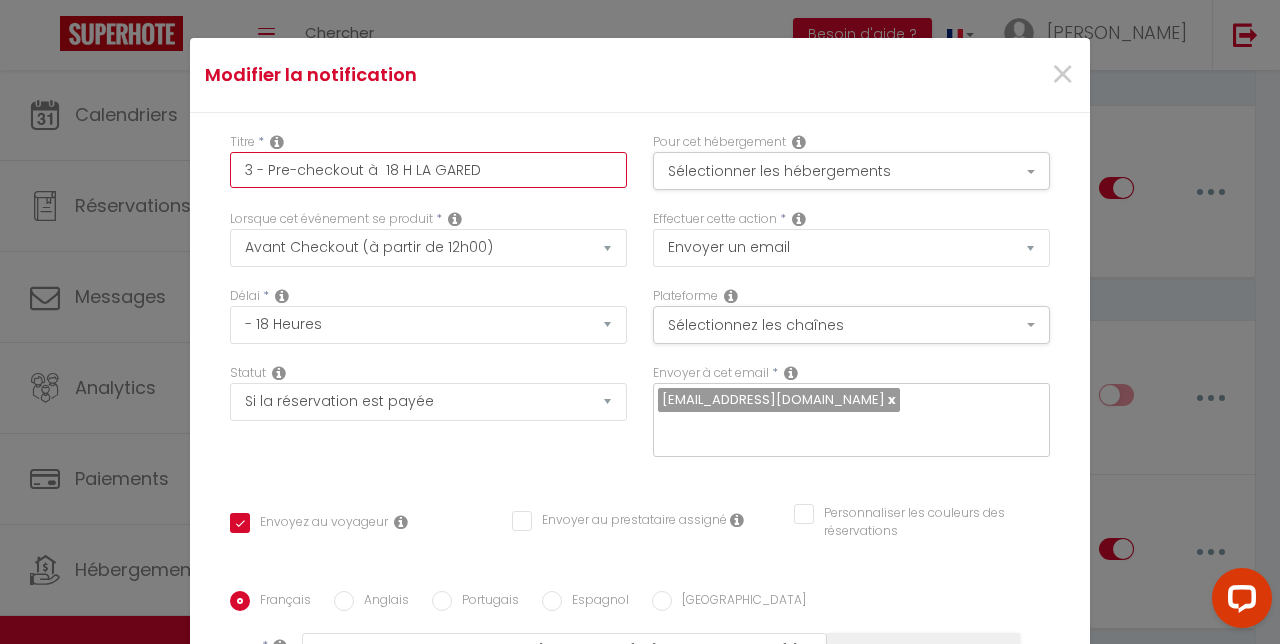 checkbox on "true" 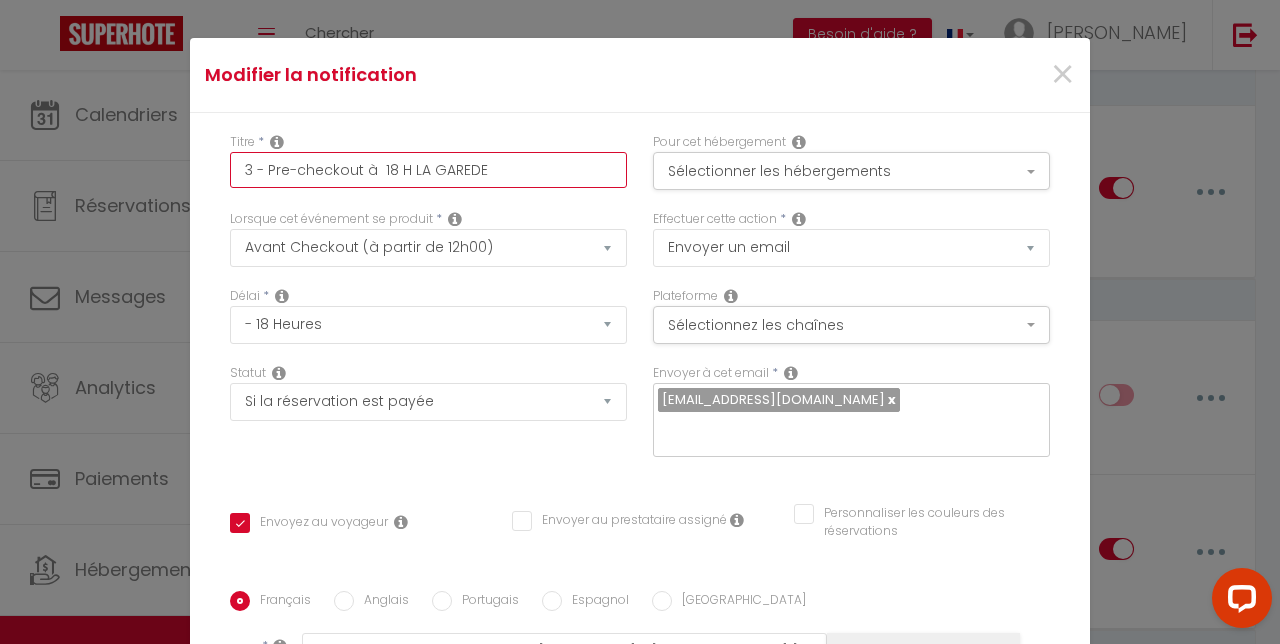 checkbox on "true" 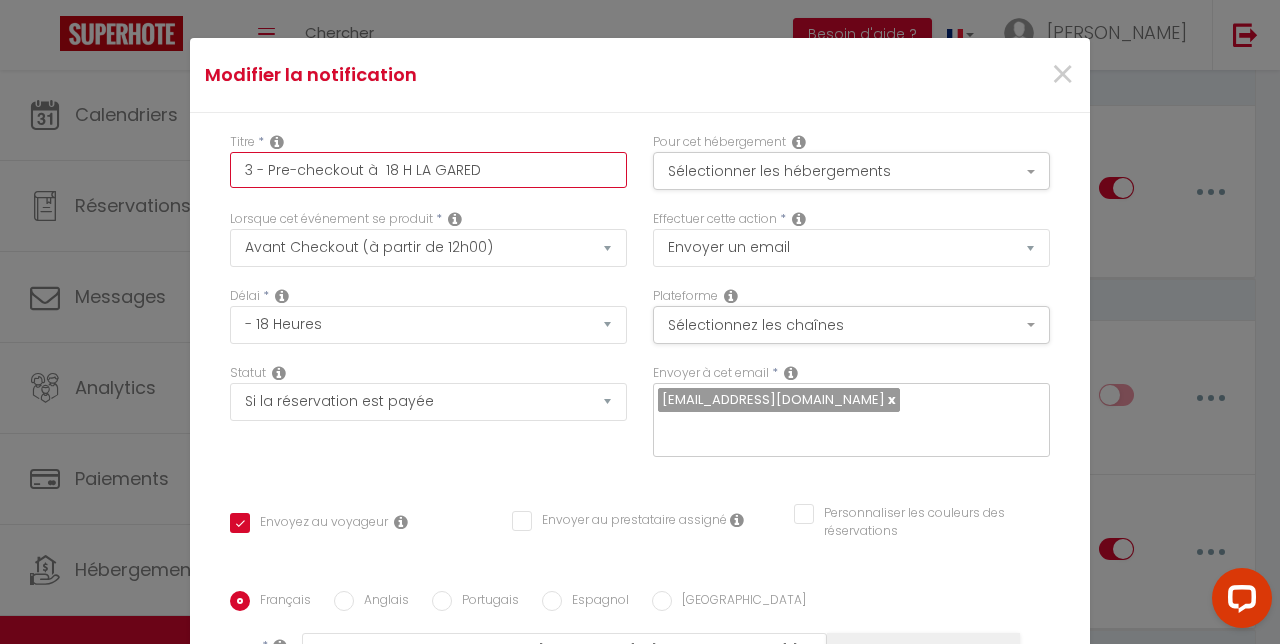 checkbox on "true" 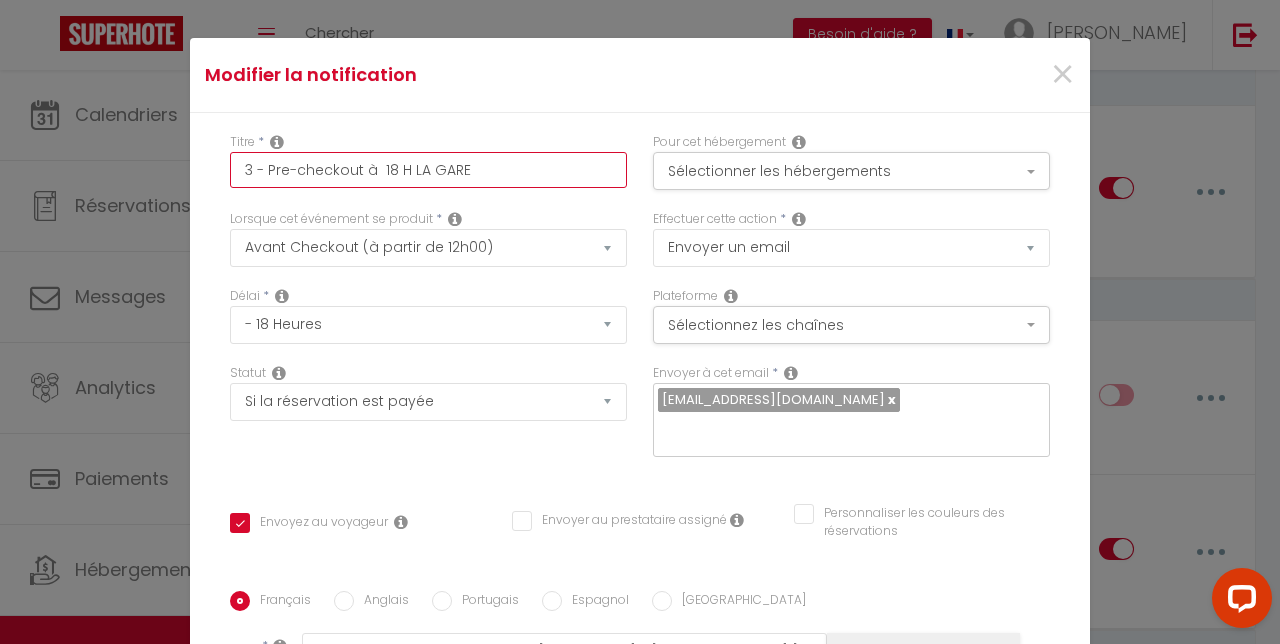 checkbox on "true" 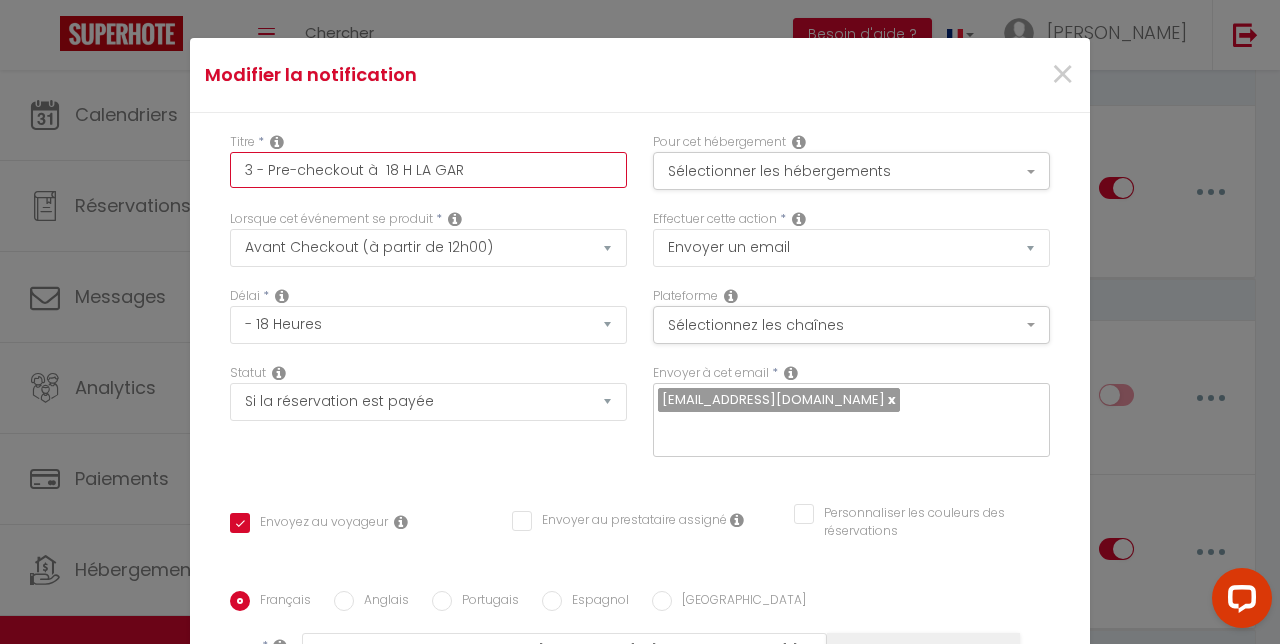checkbox on "true" 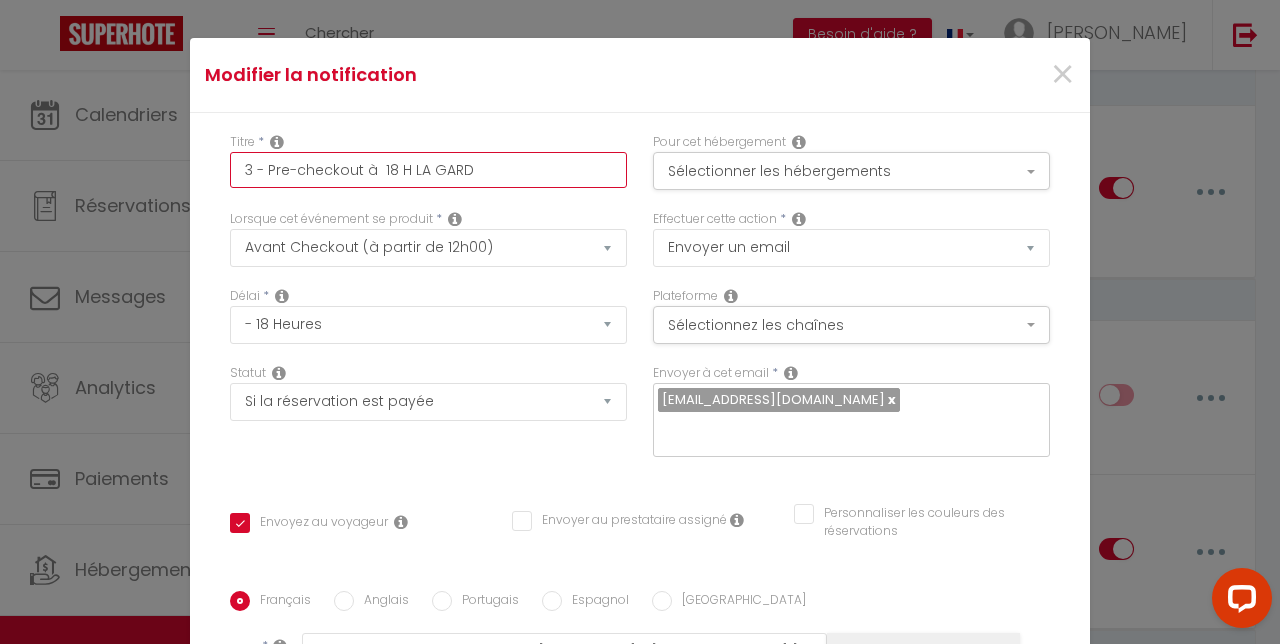 checkbox on "true" 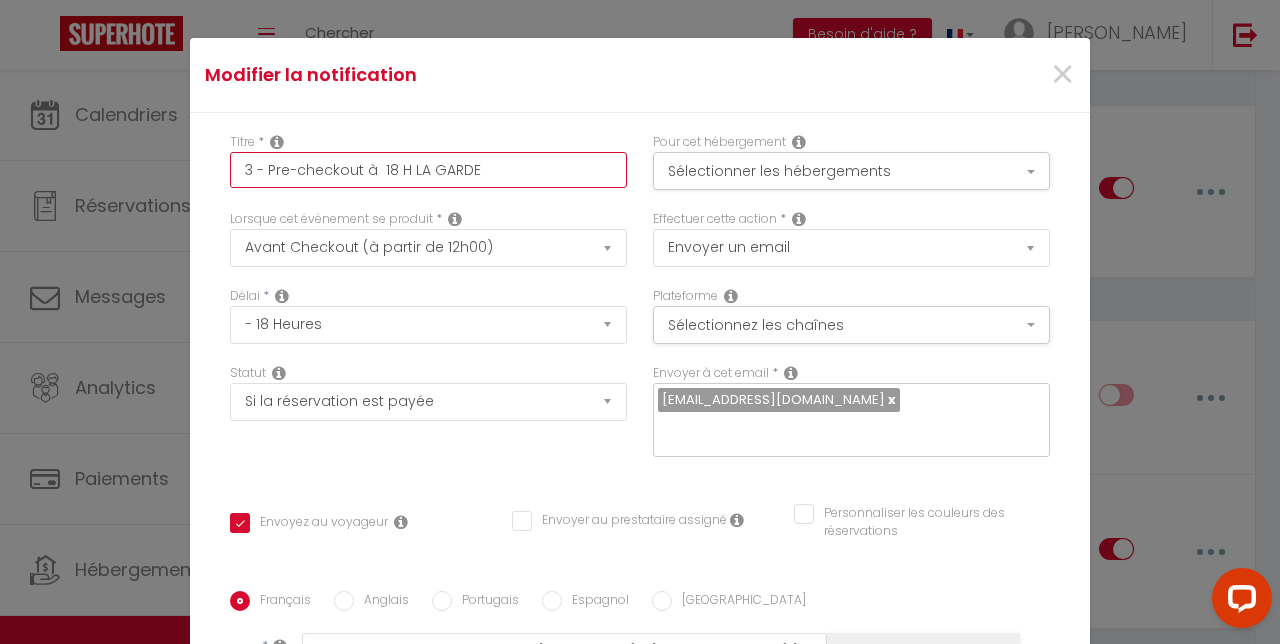 checkbox on "true" 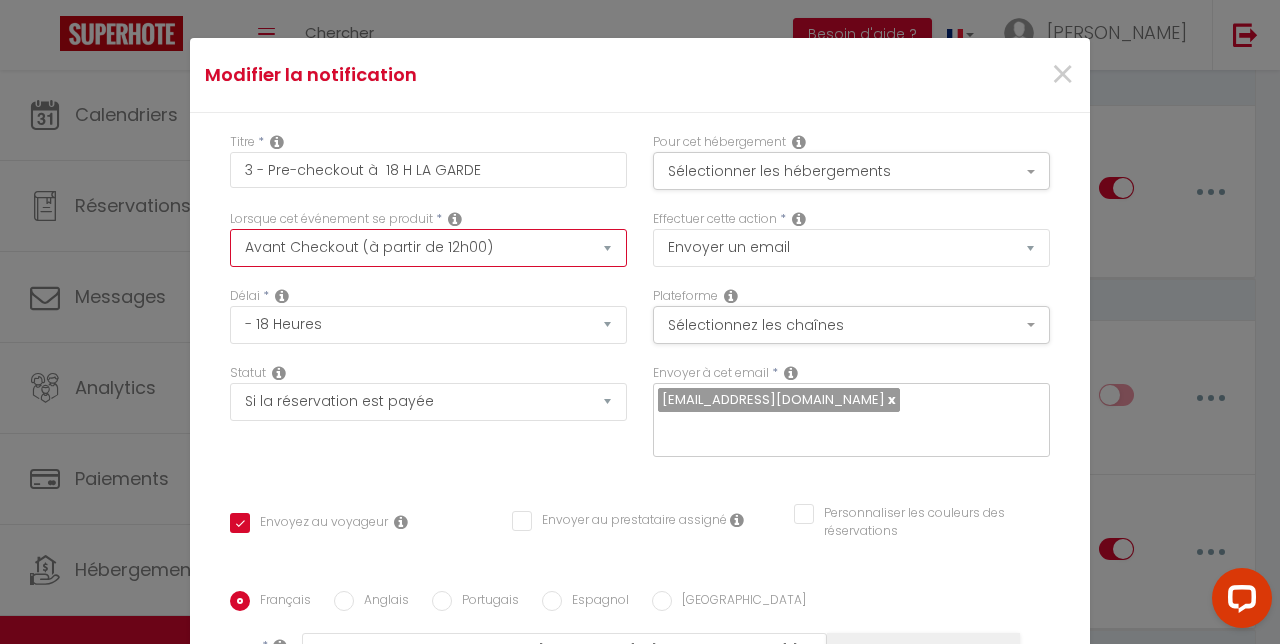 click on "Après la réservation   Avant Checkin (à partir de 12h00)   Après Checkin (à partir de 12h00)   Avant Checkout (à partir de 12h00)   Après Checkout (à partir de 12h00)   Température   Co2   Bruit sonore   Après visualisation lien paiement   Après Paiement Lien KO   Après Caution Lien KO   Après Paiement Automatique KO   Après Caution Automatique KO   Après Visualisation du Contrat   Après Signature du Contrat   Paiement OK   Après soumission formulaire bienvenue   Aprés annulation réservation   Après remboursement automatique   Date spécifique   Après Assignation   Après Désassignation   Après soumission online checkin   Caution OK" at bounding box center (428, 248) 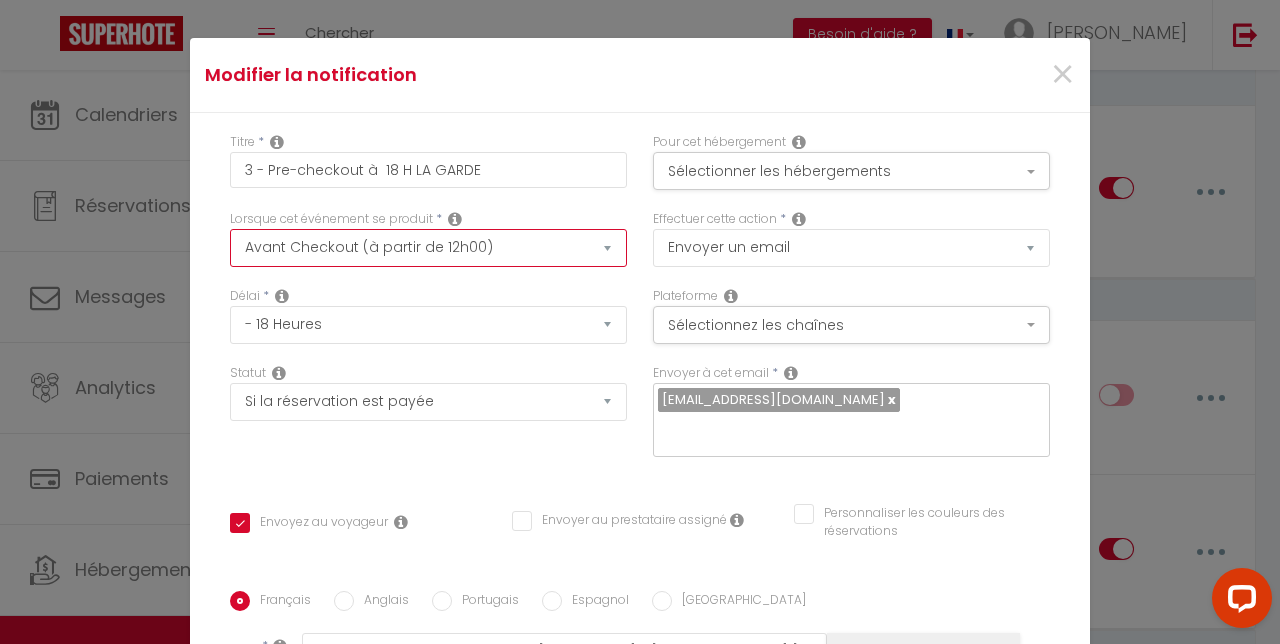 click on "Après la réservation   Avant Checkin (à partir de 12h00)   Après Checkin (à partir de 12h00)   Avant Checkout (à partir de 12h00)   Après Checkout (à partir de 12h00)   Température   Co2   Bruit sonore   Après visualisation lien paiement   Après Paiement Lien KO   Après Caution Lien KO   Après Paiement Automatique KO   Après Caution Automatique KO   Après Visualisation du Contrat   Après Signature du Contrat   Paiement OK   Après soumission formulaire bienvenue   Aprés annulation réservation   Après remboursement automatique   Date spécifique   Après Assignation   Après Désassignation   Après soumission online checkin   Caution OK" at bounding box center (428, 248) 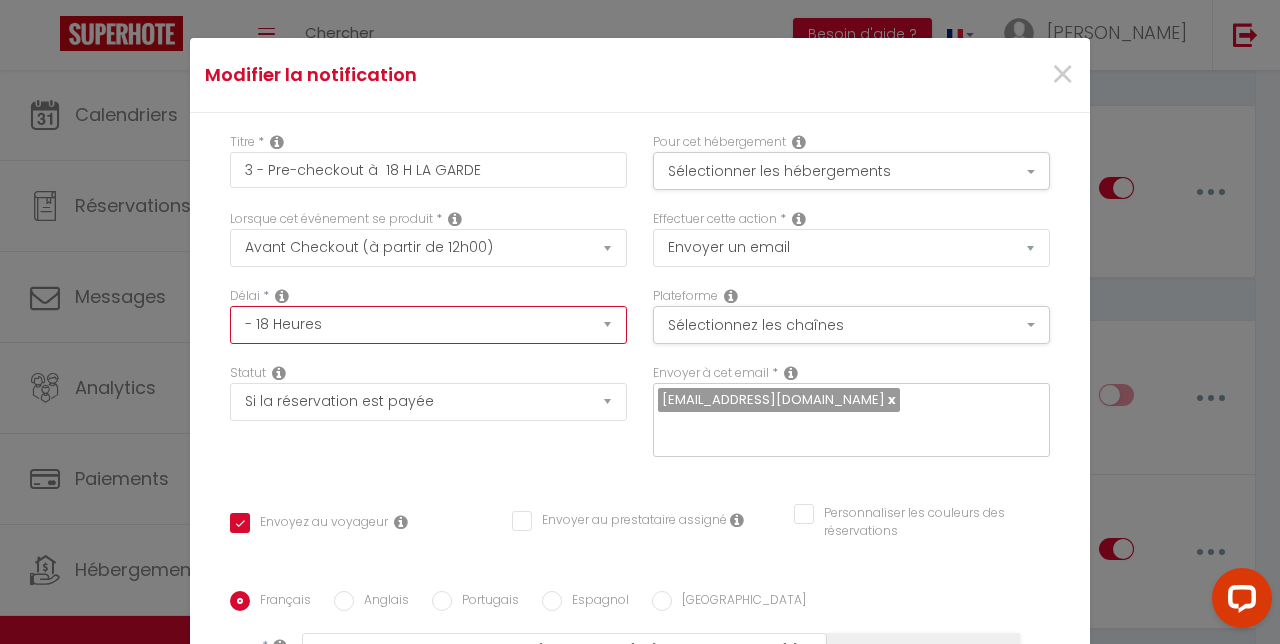 click on "Immédiat - 10 Minutes - 1 Heure - 2 Heures - 3 Heures - 4 Heures - 5 Heures - 6 Heures - 7 Heures - 8 Heures - 9 Heures - 10 Heures - 11 Heures - 12 Heures - 13 Heures - 14 Heures - 15 Heures - 16 Heures - 17 Heures - 18 Heures - 19 Heures - 20 Heures - 21 Heures - 22 Heures - 23 Heures   - 1 Jour - 2 Jours - 3 Jours - 4 Jours - 5 Jours - 6 Jours - 7 Jours - 8 Jours - 9 Jours - 10 Jours - 11 Jours - 12 Jours - 13 Jours - 14 Jours - 15 Jours - 16 Jours - 17 Jours - 18 Jours - 19 Jours - 20 Jours - 21 Jours - 22 Jours - 23 Jours - 24 Jours - 25 Jours - 26 Jours - 27 Jours - 28 Jours - 29 Jours - 30 Jours - 31 Jours - 32 Jours - 33 Jours - 34 Jours - 35 Jours - 36 Jours - 37 Jours - 38 Jours - 39 Jours - 40 Jours - 41 Jours - 42 Jours - 43 Jours - 44 Jours - 45 Jours - 46 Jours - 47 Jours - 48 Jours - 49 Jours - 50 Jours - 51 Jours - 52 Jours - 53 Jours - 54 Jours - 55 Jours - 56 Jours - 57 Jours - 58 Jours - 59 Jours - 60 Jours - 61 Jours - 62 Jours - 63 Jours - 64 Jours - 65 Jours - 66 Jours - 67 Jours" at bounding box center [428, 325] 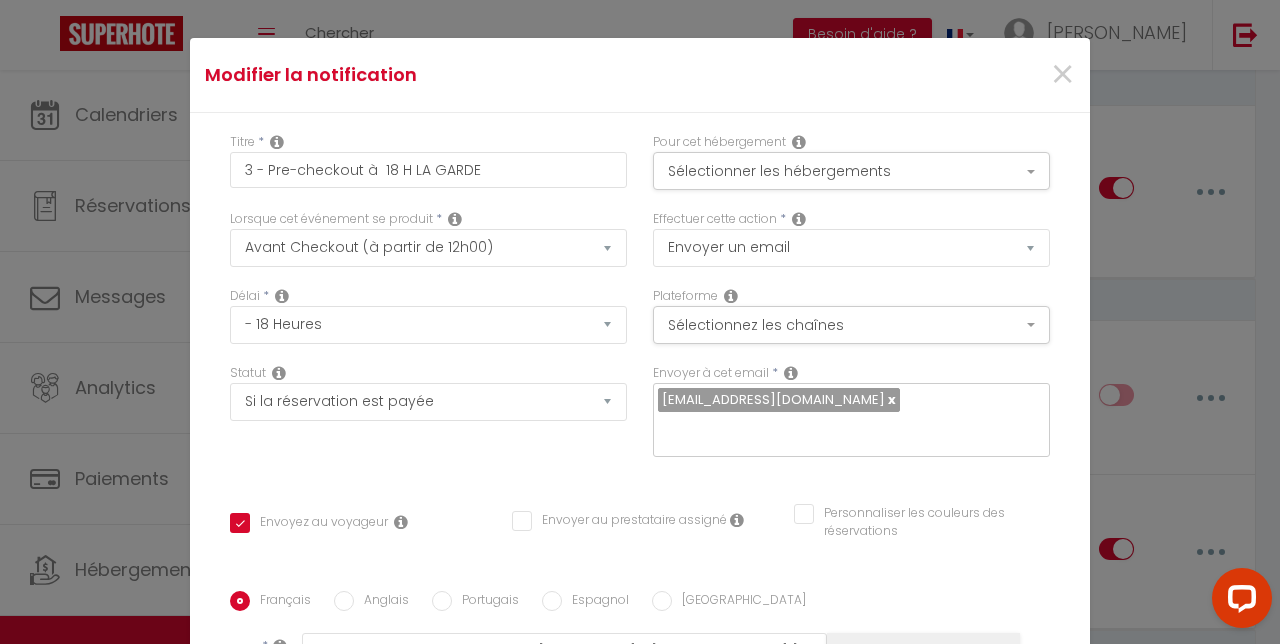 click on "Modifier la notification   ×" at bounding box center [640, 75] 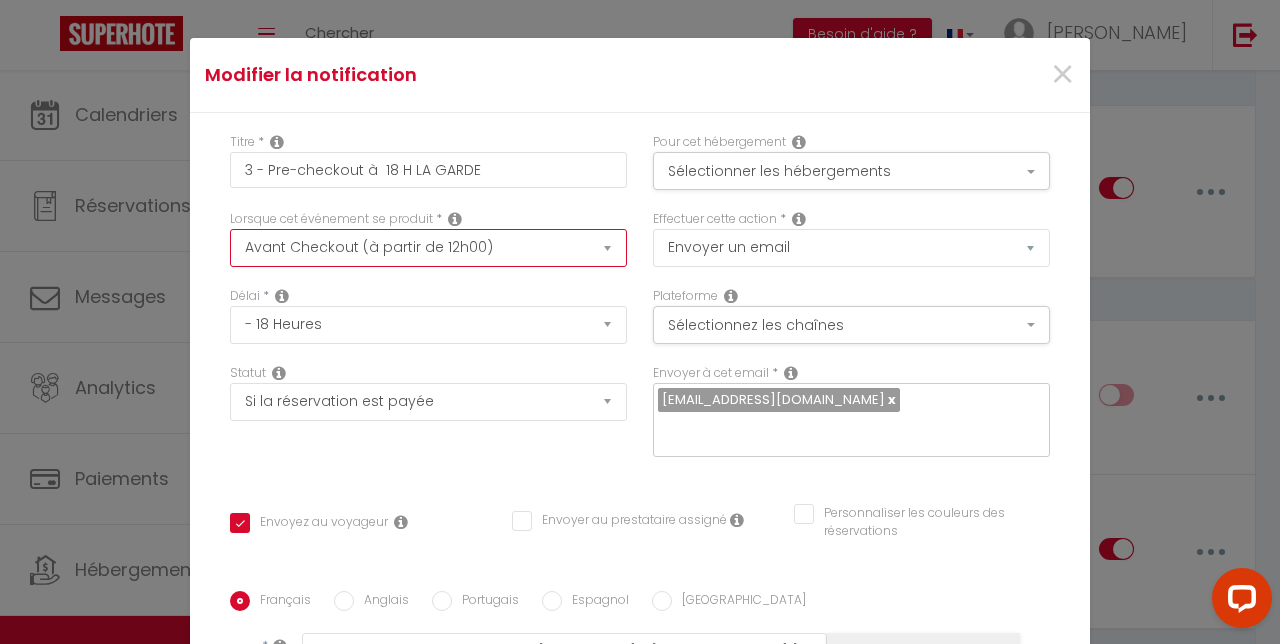 click on "Après la réservation   Avant Checkin (à partir de 12h00)   Après Checkin (à partir de 12h00)   Avant Checkout (à partir de 12h00)   Après Checkout (à partir de 12h00)   Température   Co2   Bruit sonore   Après visualisation lien paiement   Après Paiement Lien KO   Après Caution Lien KO   Après Paiement Automatique KO   Après Caution Automatique KO   Après Visualisation du Contrat   Après Signature du Contrat   Paiement OK   Après soumission formulaire bienvenue   Aprés annulation réservation   Après remboursement automatique   Date spécifique   Après Assignation   Après Désassignation   Après soumission online checkin   Caution OK" at bounding box center [428, 248] 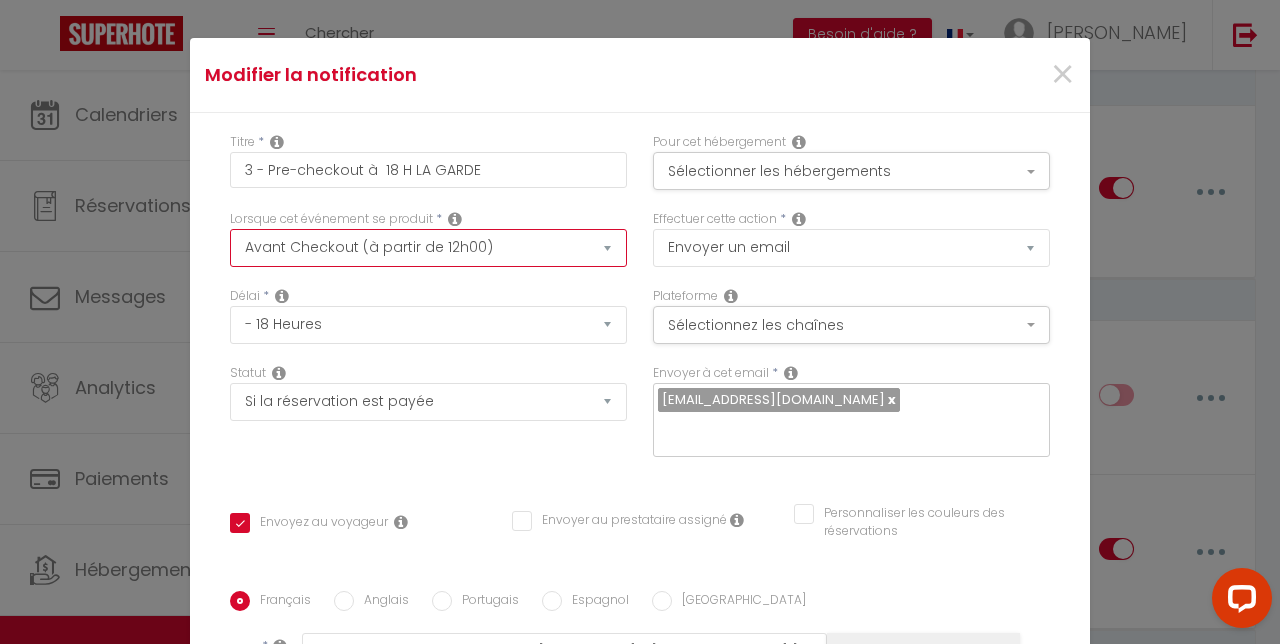 click on "Après la réservation   Avant Checkin (à partir de 12h00)   Après Checkin (à partir de 12h00)   Avant Checkout (à partir de 12h00)   Après Checkout (à partir de 12h00)   Température   Co2   Bruit sonore   Après visualisation lien paiement   Après Paiement Lien KO   Après Caution Lien KO   Après Paiement Automatique KO   Après Caution Automatique KO   Après Visualisation du Contrat   Après Signature du Contrat   Paiement OK   Après soumission formulaire bienvenue   Aprés annulation réservation   Après remboursement automatique   Date spécifique   Après Assignation   Après Désassignation   Après soumission online checkin   Caution OK" at bounding box center (428, 248) 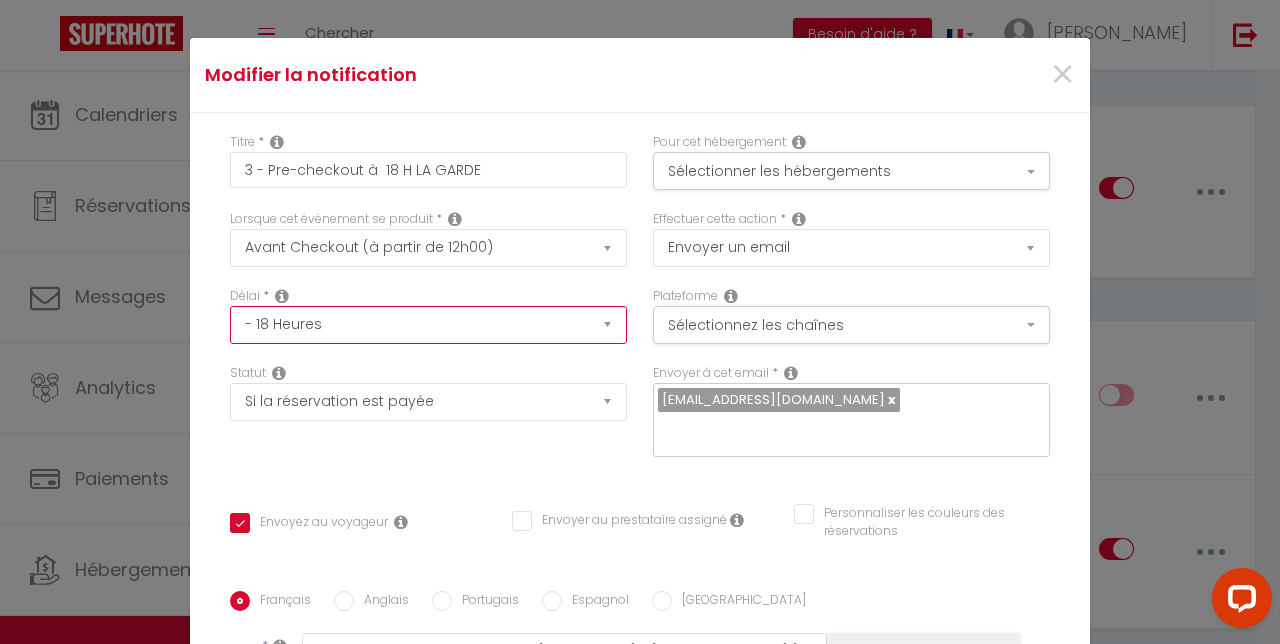 click on "Immédiat - 10 Minutes - 1 Heure - 2 Heures - 3 Heures - 4 Heures - 5 Heures - 6 Heures - 7 Heures - 8 Heures - 9 Heures - 10 Heures - 11 Heures - 12 Heures - 13 Heures - 14 Heures - 15 Heures - 16 Heures - 17 Heures - 18 Heures - 19 Heures - 20 Heures - 21 Heures - 22 Heures - 23 Heures   - 1 Jour - 2 Jours - 3 Jours - 4 Jours - 5 Jours - 6 Jours - 7 Jours - 8 Jours - 9 Jours - 10 Jours - 11 Jours - 12 Jours - 13 Jours - 14 Jours - 15 Jours - 16 Jours - 17 Jours - 18 Jours - 19 Jours - 20 Jours - 21 Jours - 22 Jours - 23 Jours - 24 Jours - 25 Jours - 26 Jours - 27 Jours - 28 Jours - 29 Jours - 30 Jours - 31 Jours - 32 Jours - 33 Jours - 34 Jours - 35 Jours - 36 Jours - 37 Jours - 38 Jours - 39 Jours - 40 Jours - 41 Jours - 42 Jours - 43 Jours - 44 Jours - 45 Jours - 46 Jours - 47 Jours - 48 Jours - 49 Jours - 50 Jours - 51 Jours - 52 Jours - 53 Jours - 54 Jours - 55 Jours - 56 Jours - 57 Jours - 58 Jours - 59 Jours - 60 Jours - 61 Jours - 62 Jours - 63 Jours - 64 Jours - 65 Jours - 66 Jours - 67 Jours" at bounding box center (428, 325) 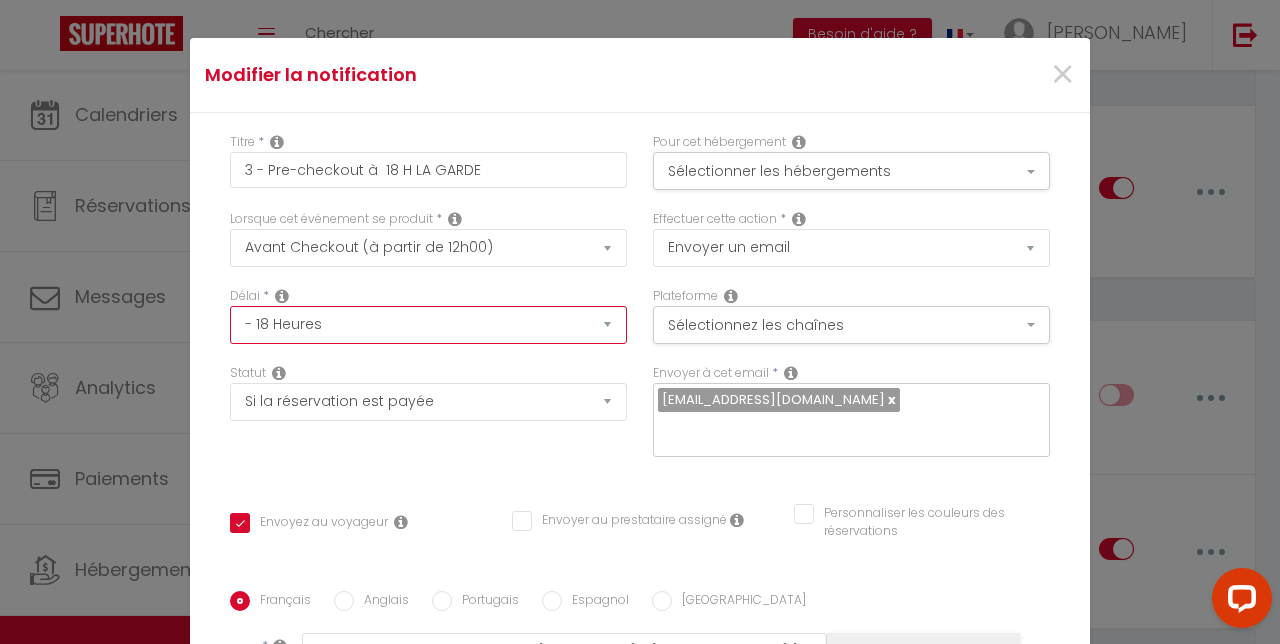 select on "20 Heures" 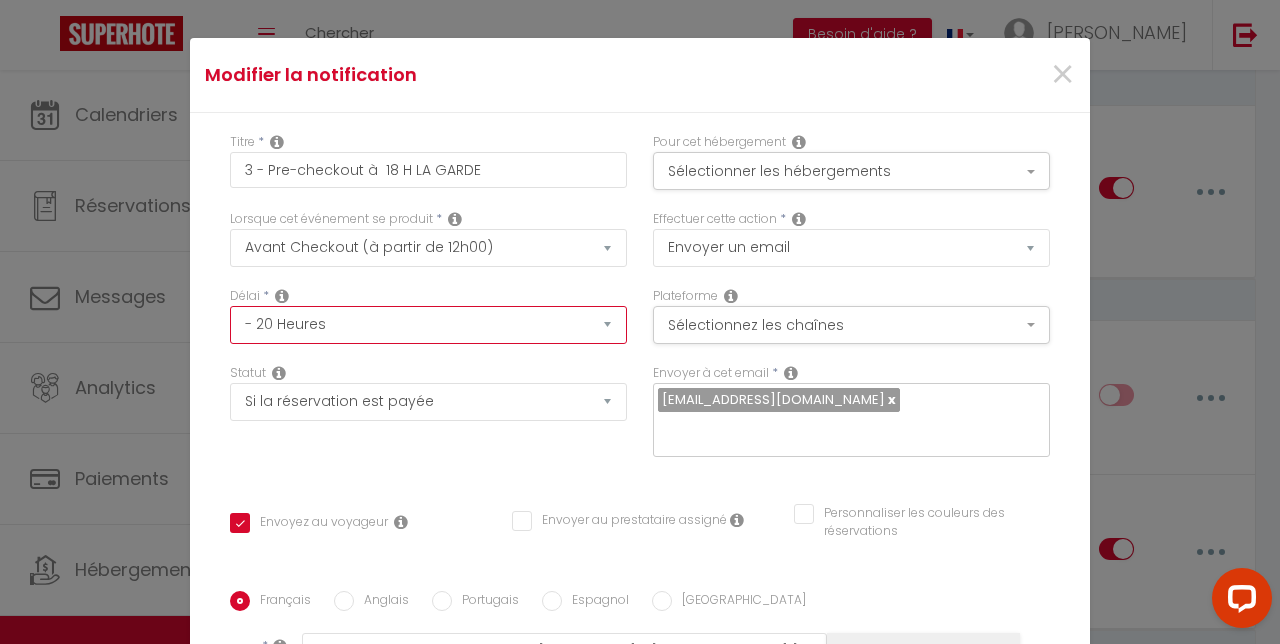 checkbox on "true" 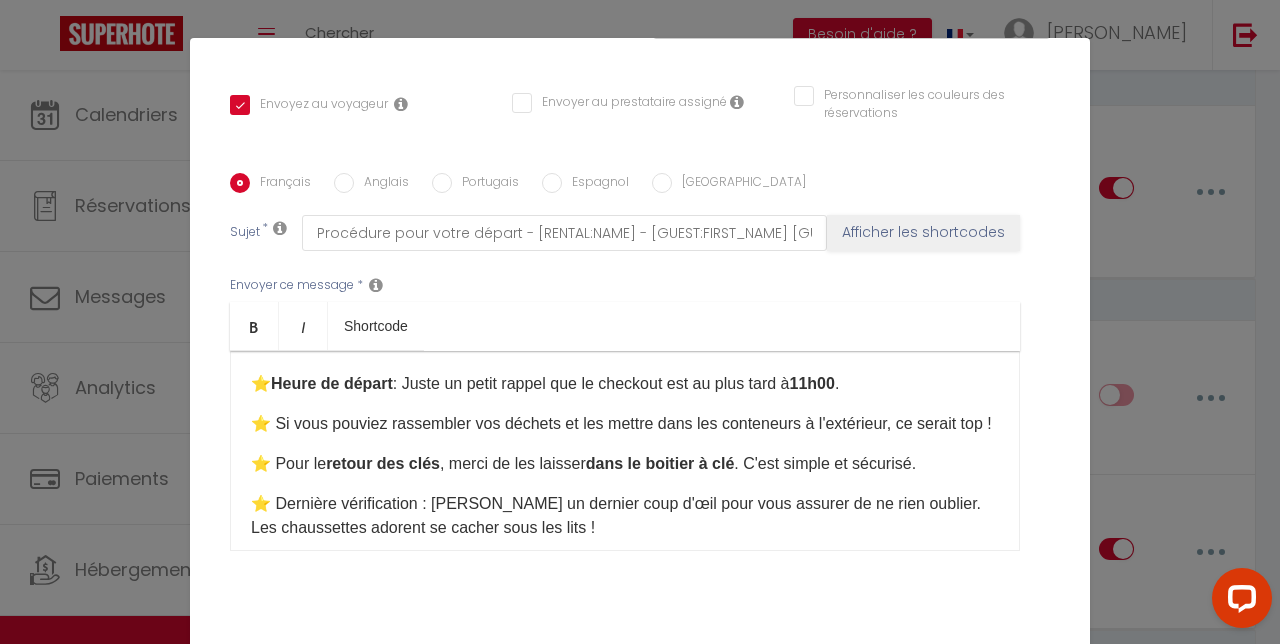 scroll, scrollTop: 200, scrollLeft: 0, axis: vertical 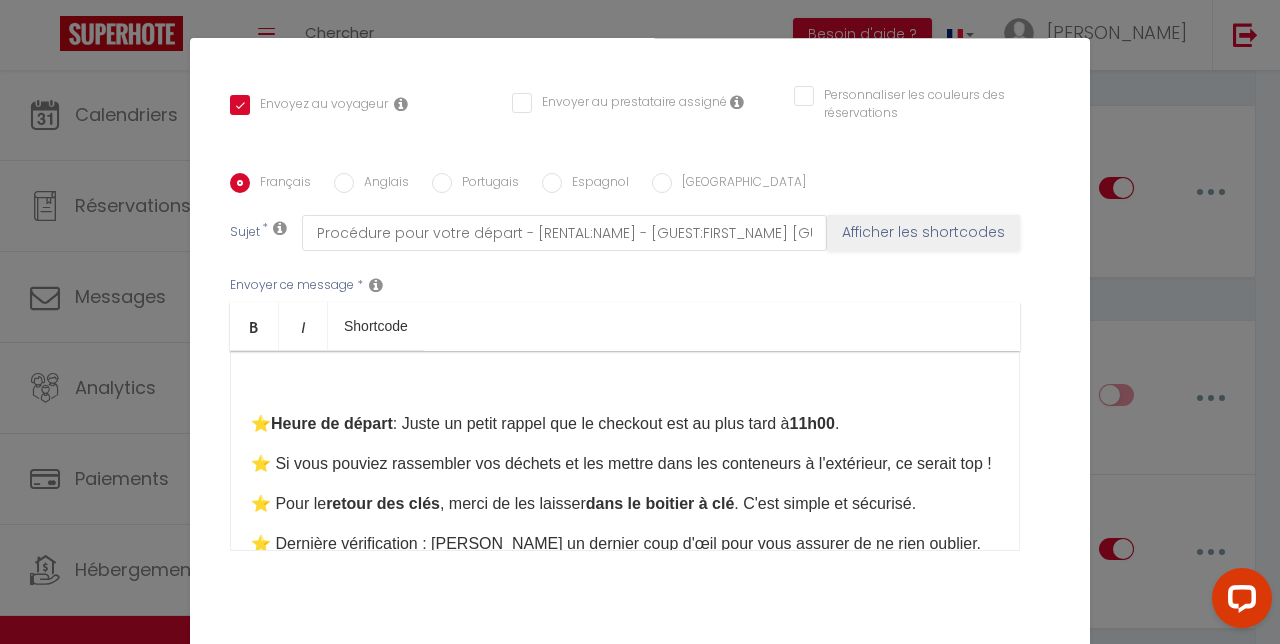 click on "11h00" at bounding box center (812, 423) 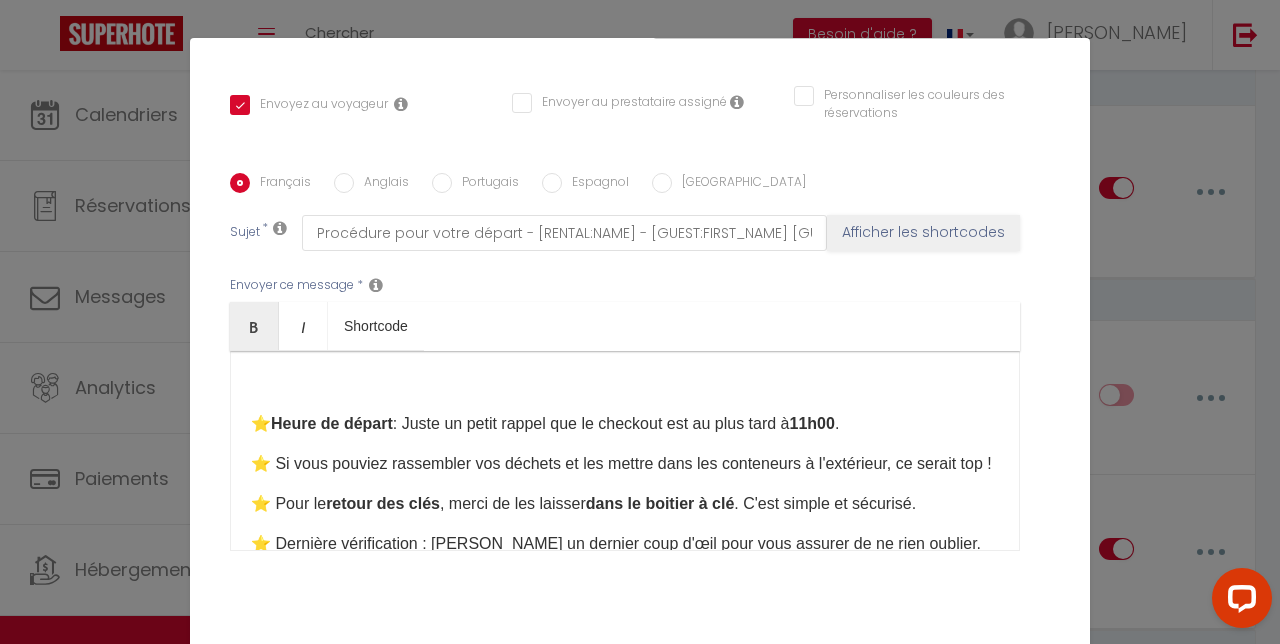 type 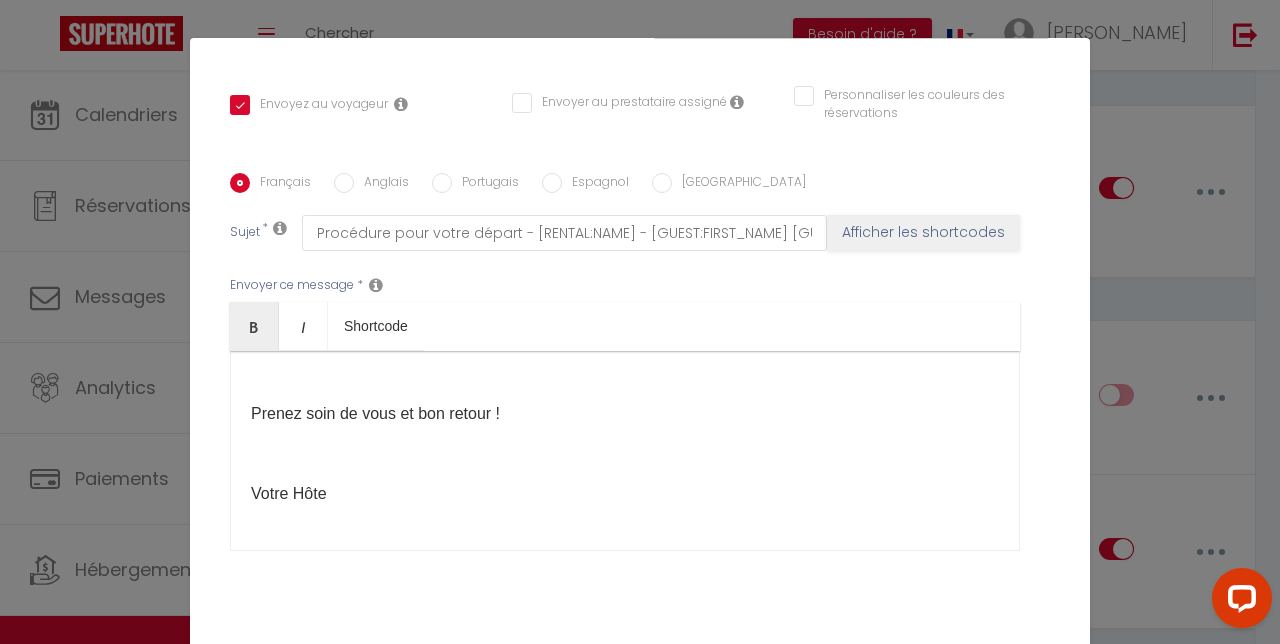 scroll, scrollTop: 906, scrollLeft: 0, axis: vertical 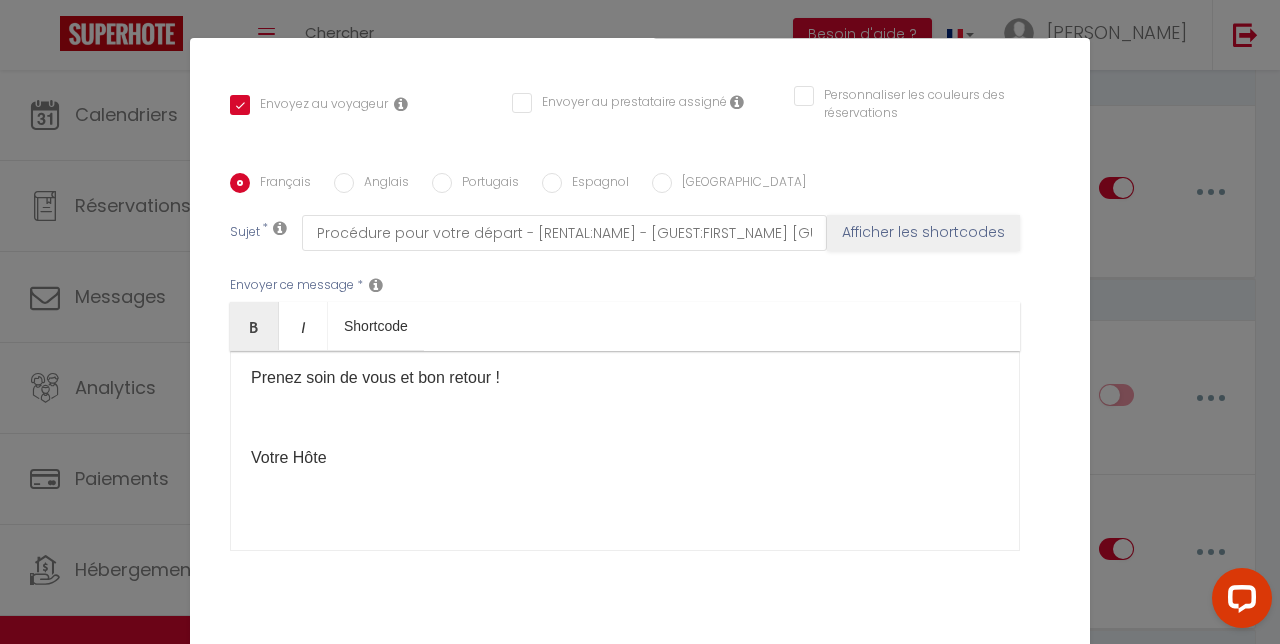 click on "Titre   *     3 - Pre-checkout à  18 H LA GARDE   Pour cet hébergement
Sélectionner les hébergements
Tous les apparts
MES APPARTS
CASA REINE [PERSON_NAME]
La Casa Reine [PERSON_NAME] bis
[GEOGRAPHIC_DATA]
CASA NISSARTE ·
LE LOFT MAGNAN
[PERSON_NAME]
*" at bounding box center (640, 173) 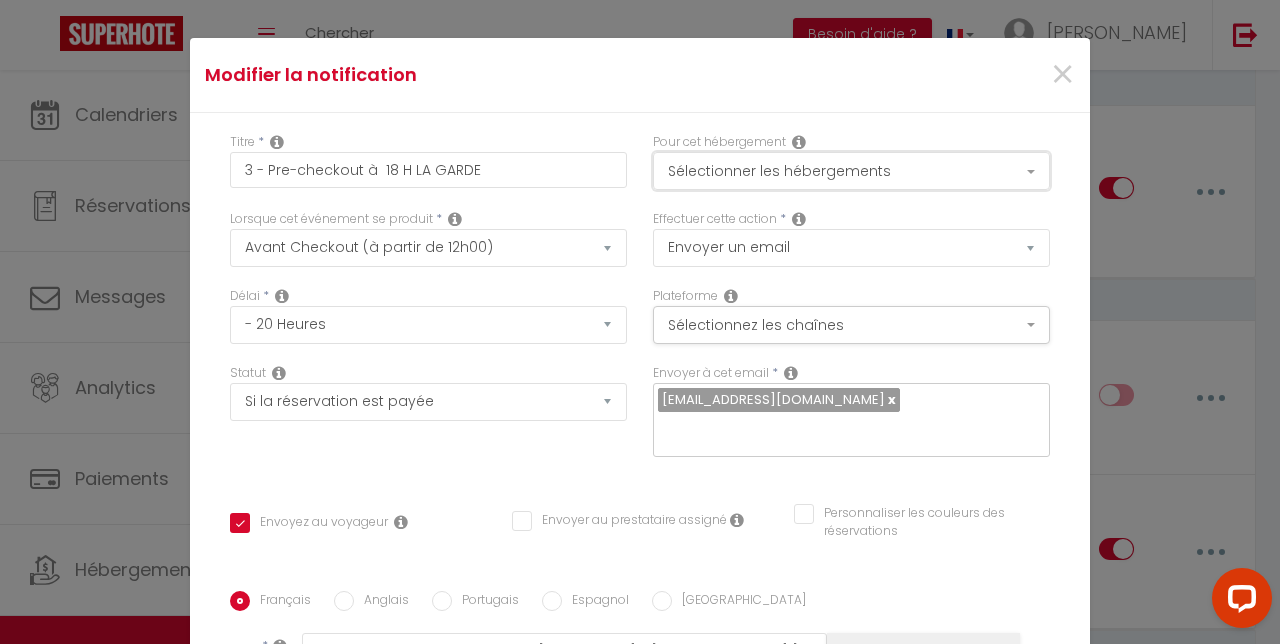 click on "Sélectionner les hébergements" at bounding box center [851, 171] 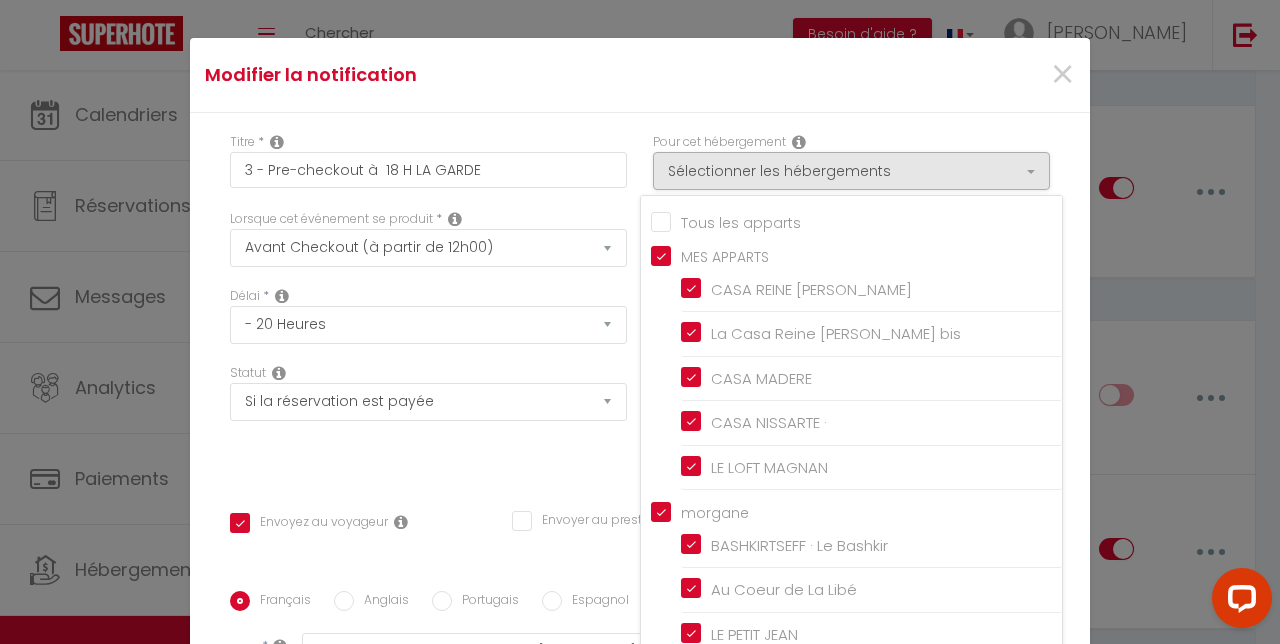 click on "Tous les apparts" at bounding box center (856, 221) 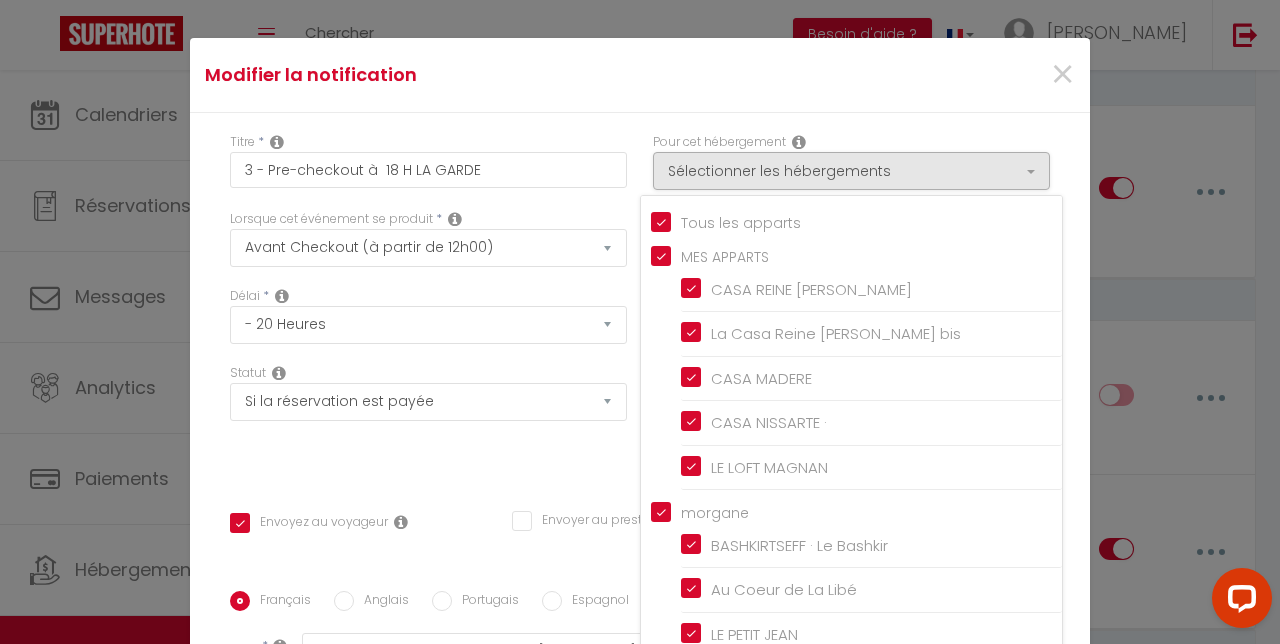 checkbox on "true" 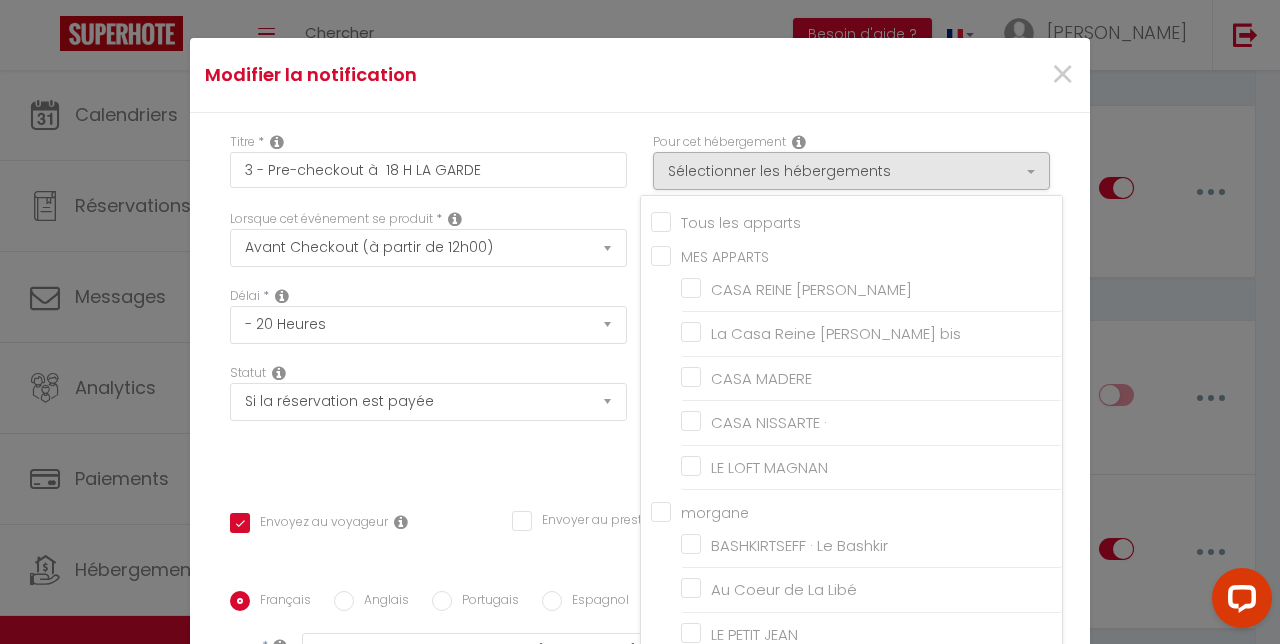 checkbox on "false" 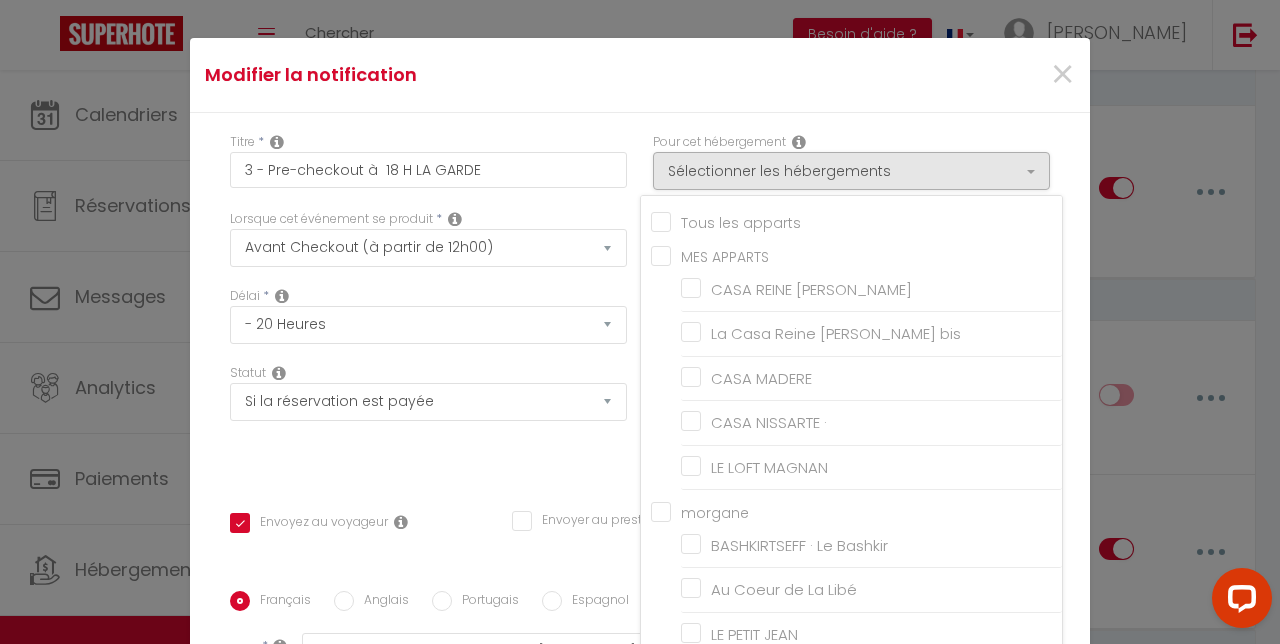 scroll, scrollTop: 436, scrollLeft: 0, axis: vertical 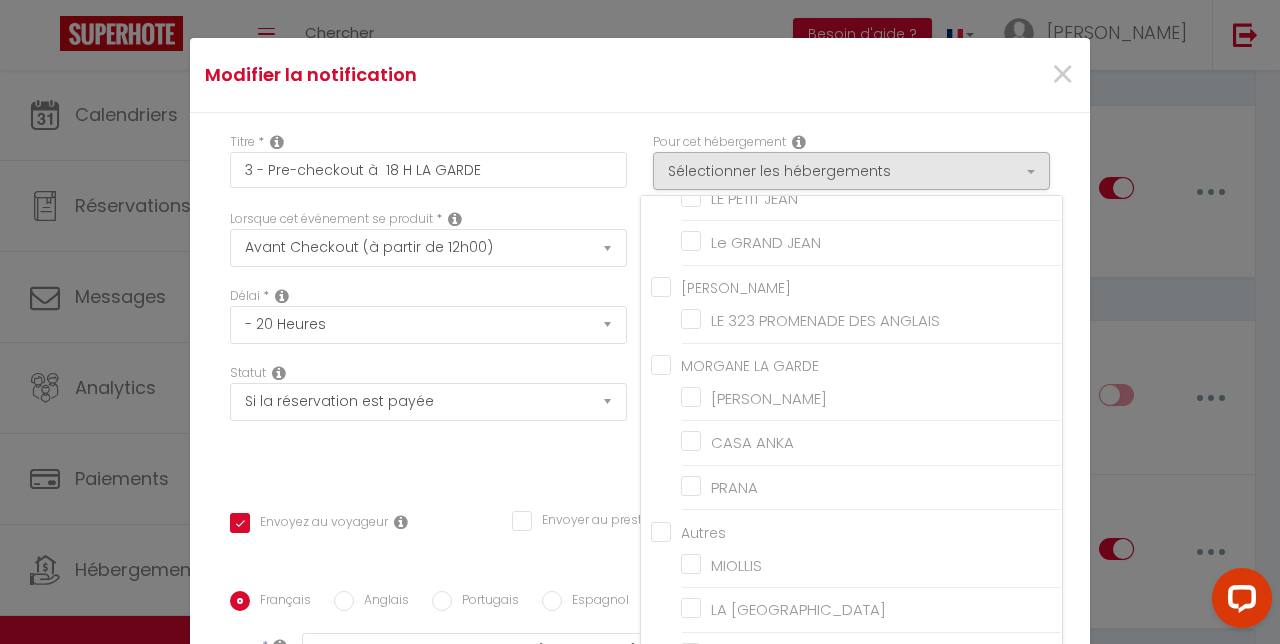 click on "MORGANE LA GARDE" at bounding box center (856, 364) 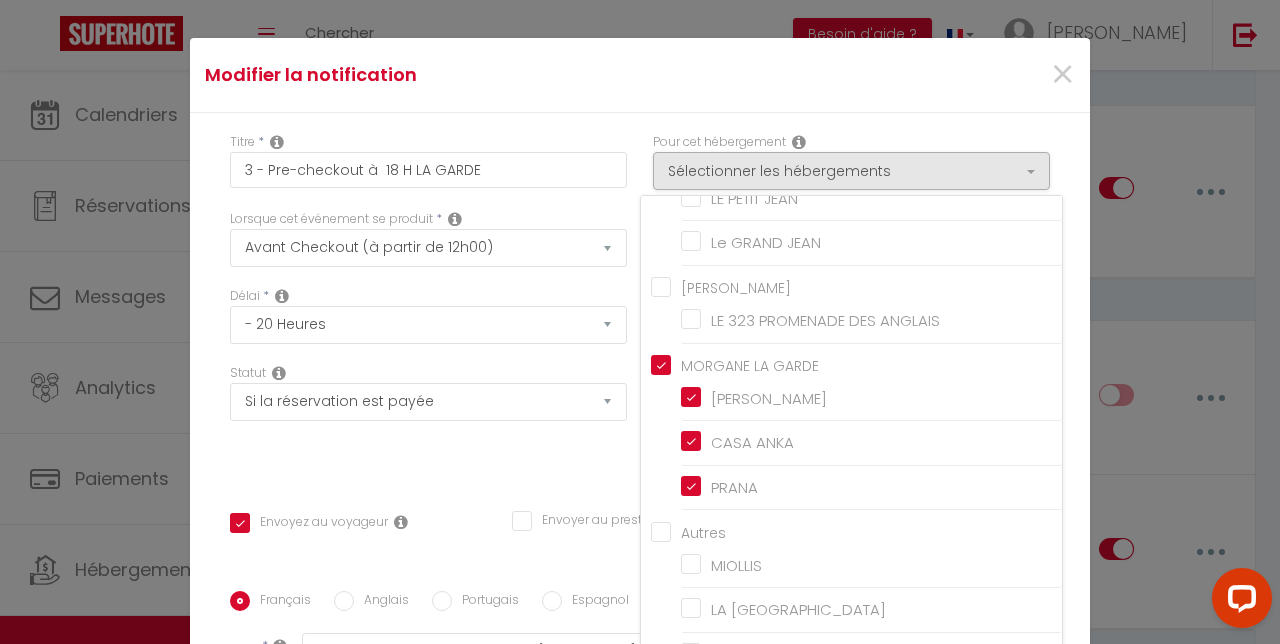 checkbox on "true" 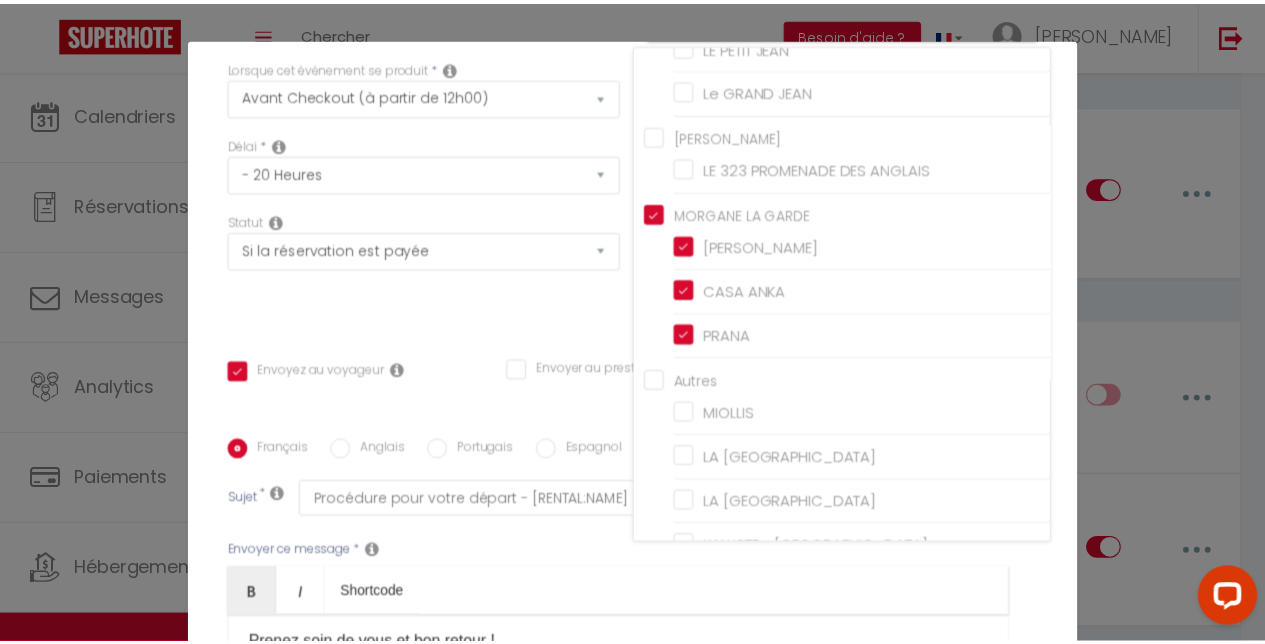 scroll, scrollTop: 418, scrollLeft: 0, axis: vertical 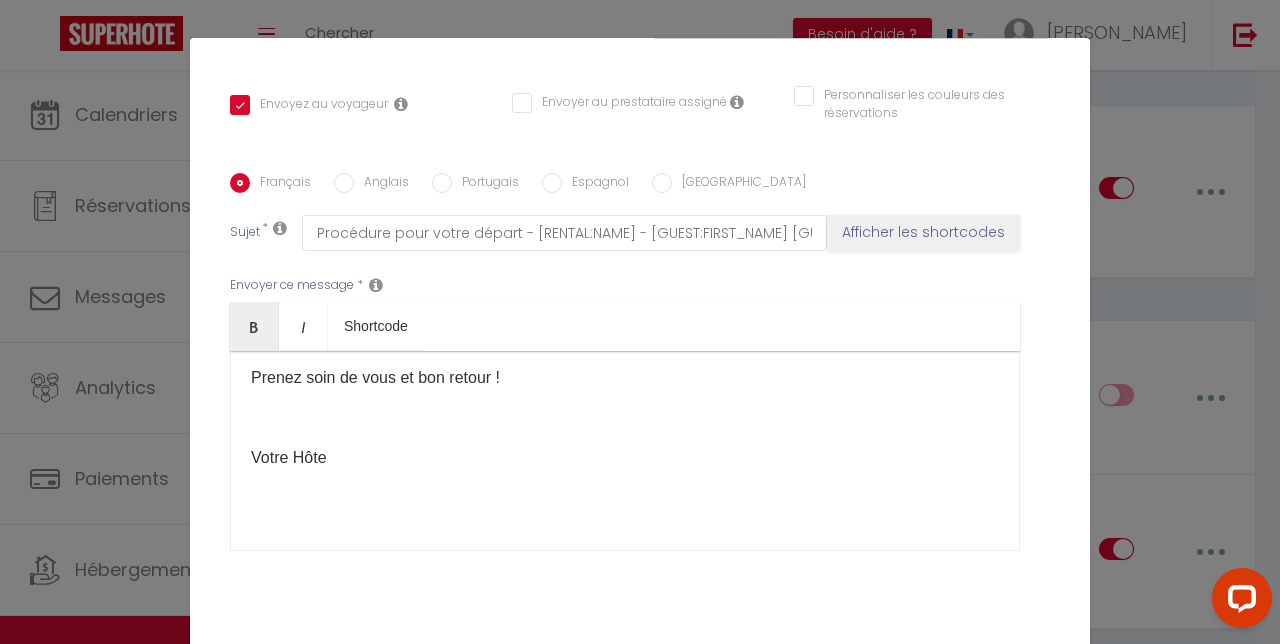 click on "Mettre à jour" at bounding box center [684, 675] 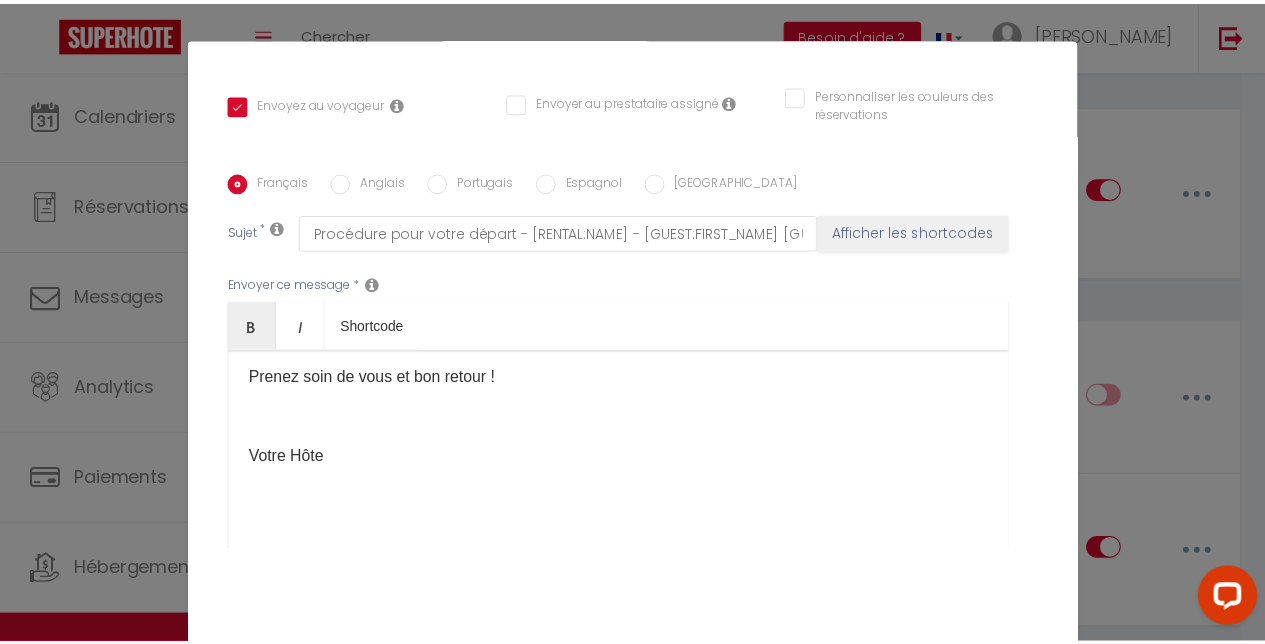 type 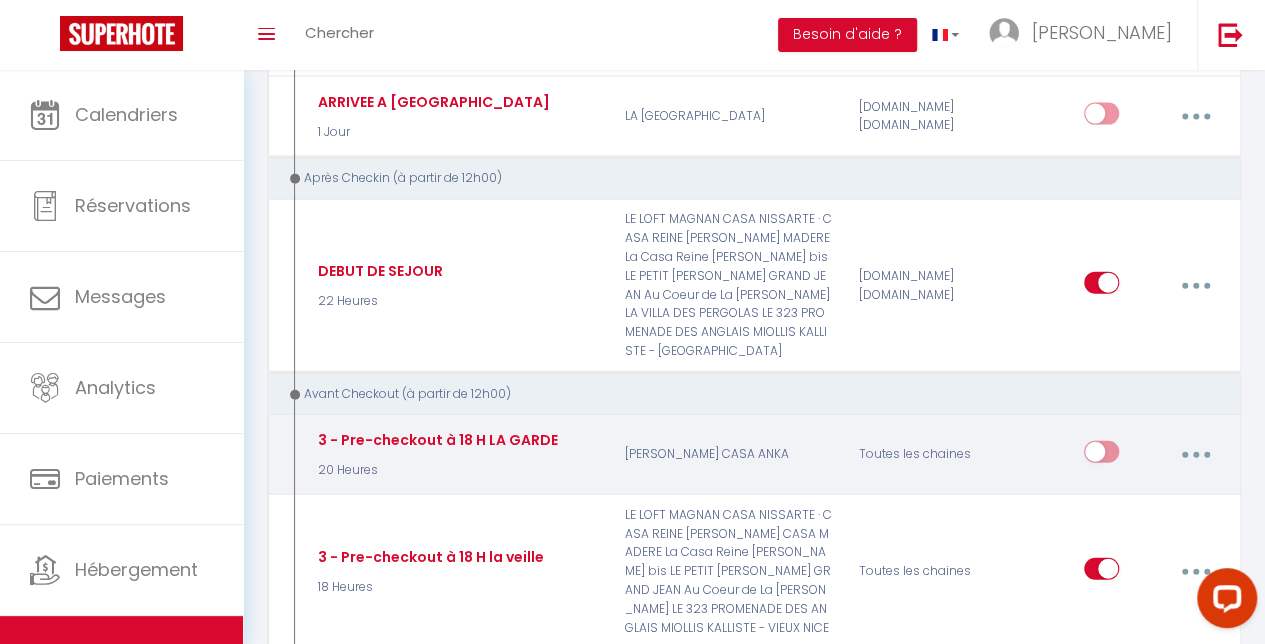 click at bounding box center [1101, 456] 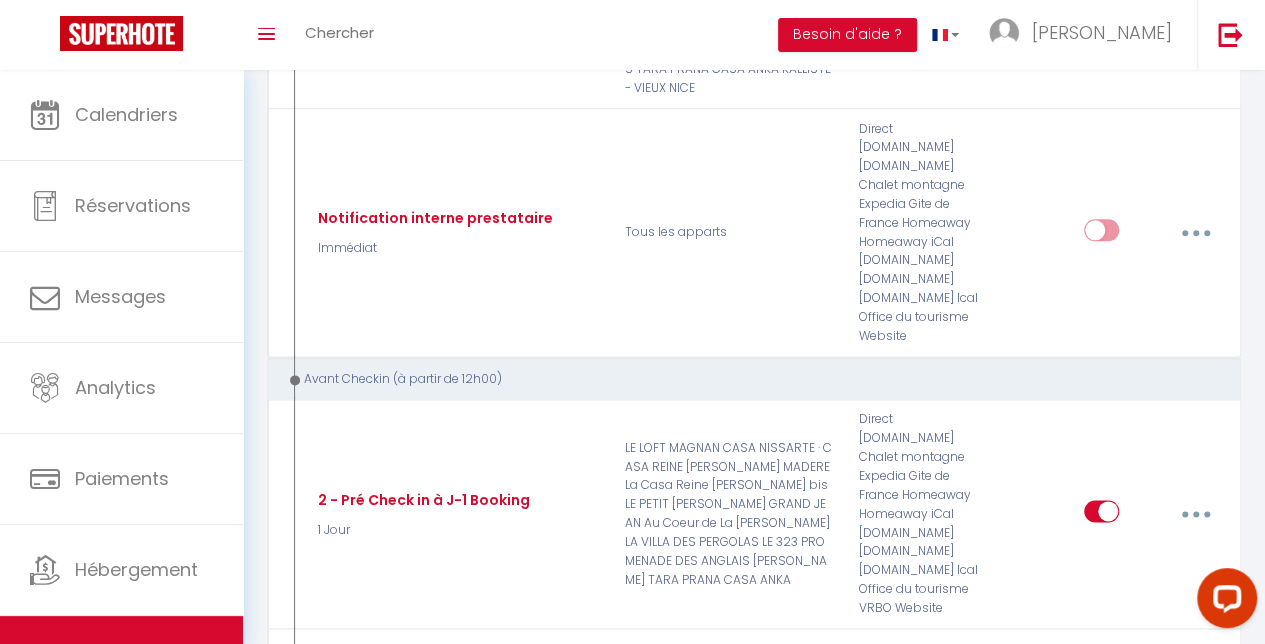 scroll, scrollTop: 507, scrollLeft: 0, axis: vertical 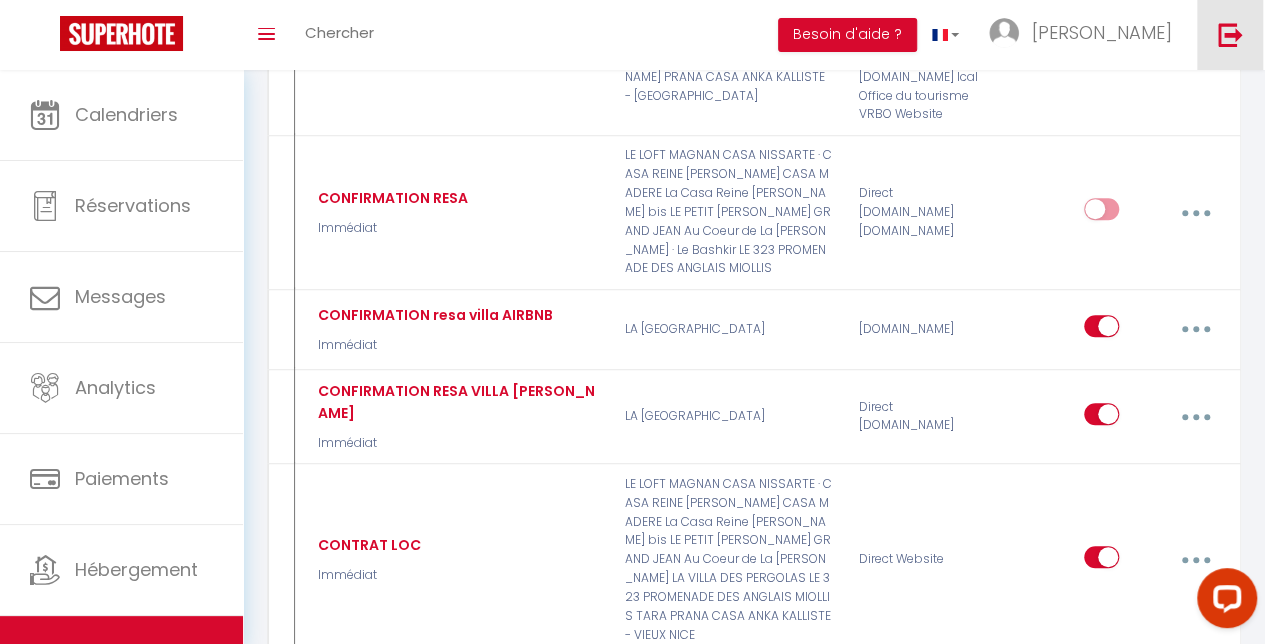 click at bounding box center [1230, 35] 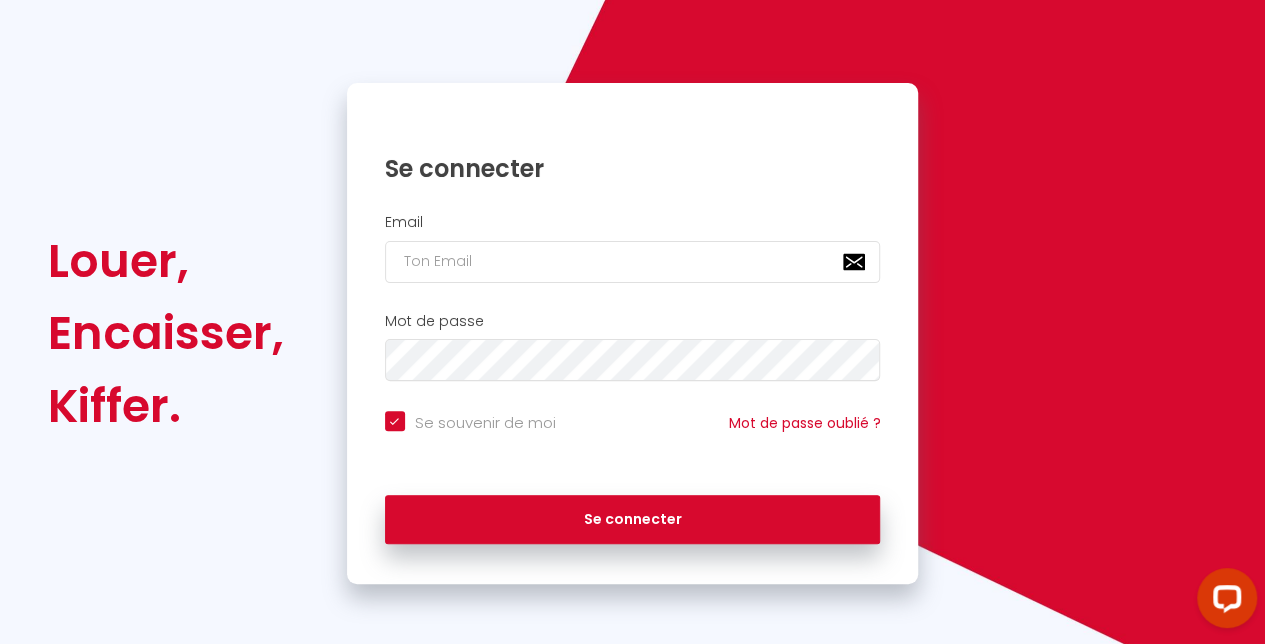 scroll, scrollTop: 92, scrollLeft: 0, axis: vertical 